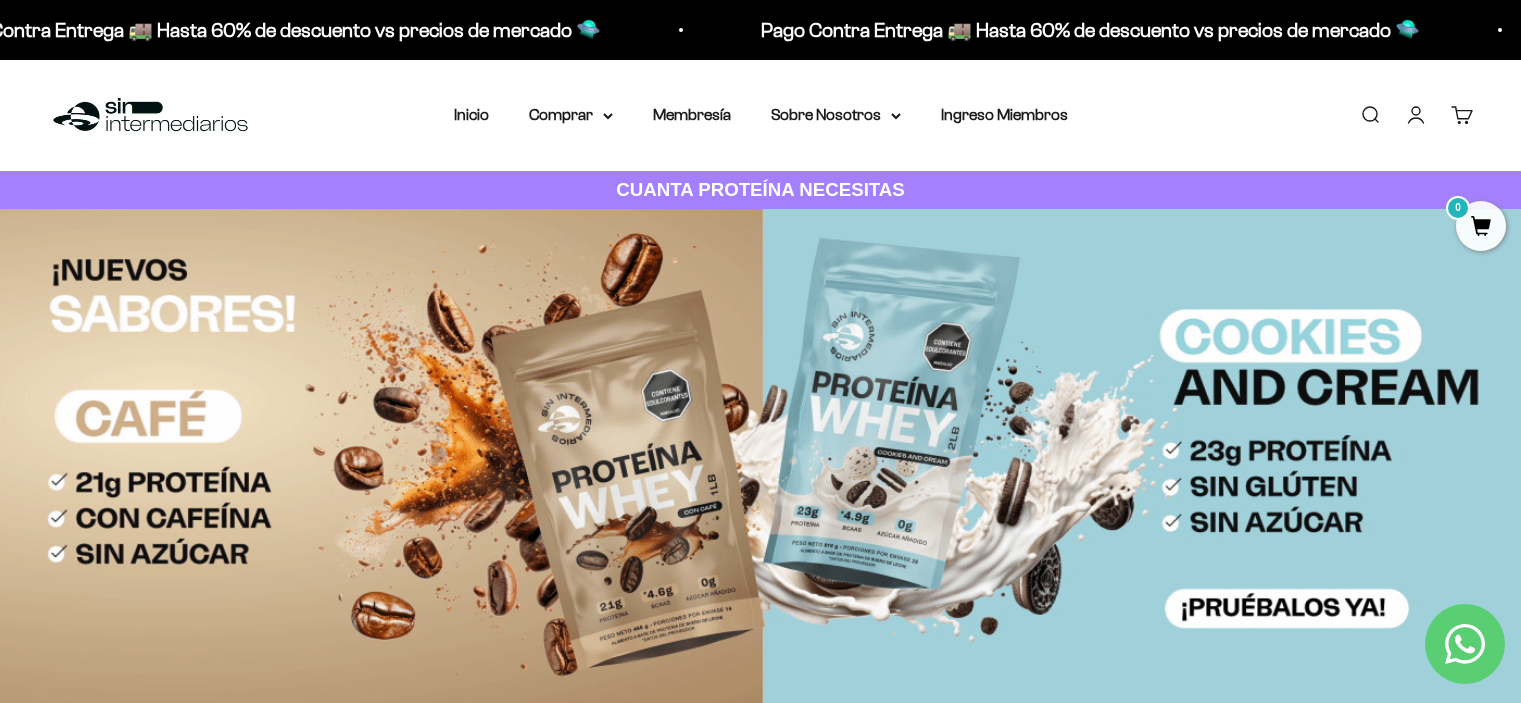 scroll, scrollTop: 0, scrollLeft: 0, axis: both 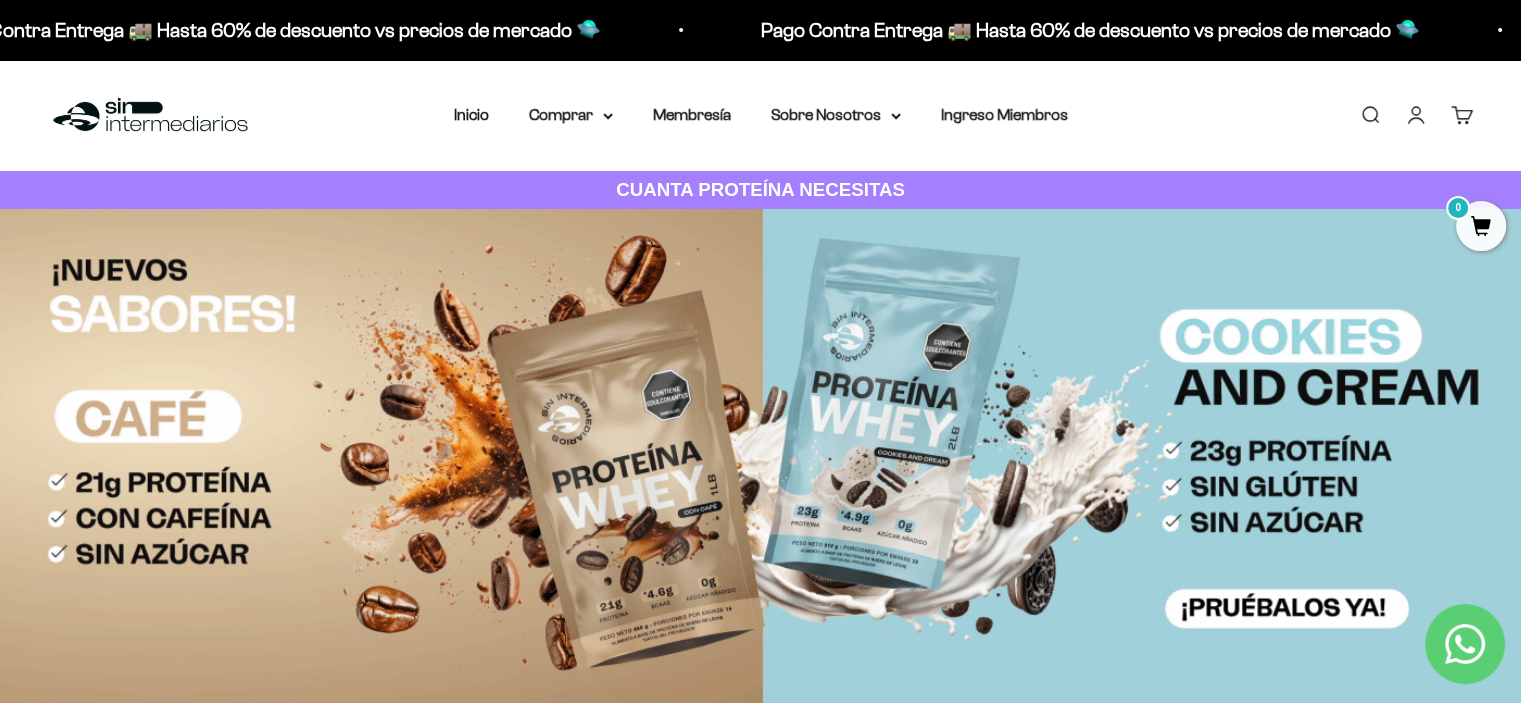 click on "Iniciar sesión" at bounding box center [1416, 115] 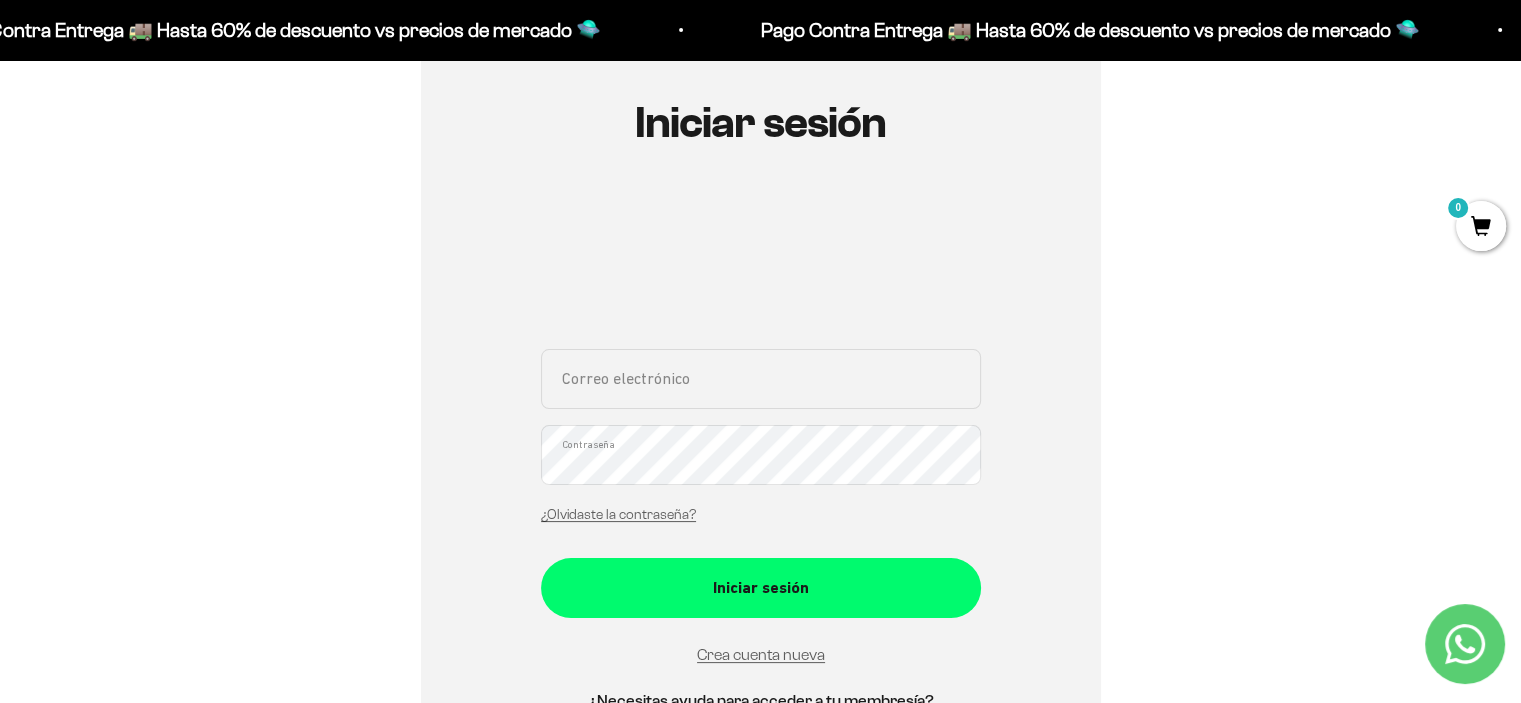scroll, scrollTop: 214, scrollLeft: 0, axis: vertical 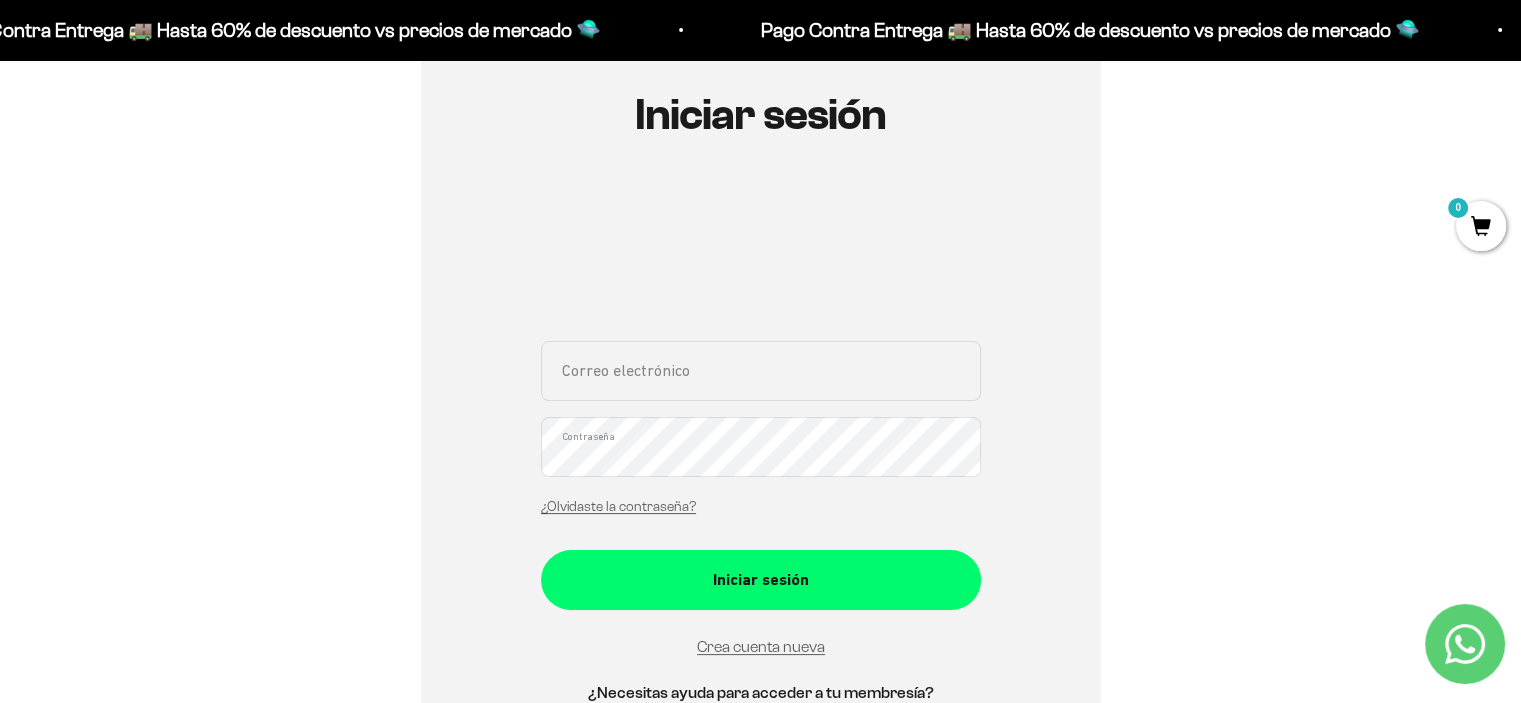 click on "Correo electrónico" at bounding box center (761, 371) 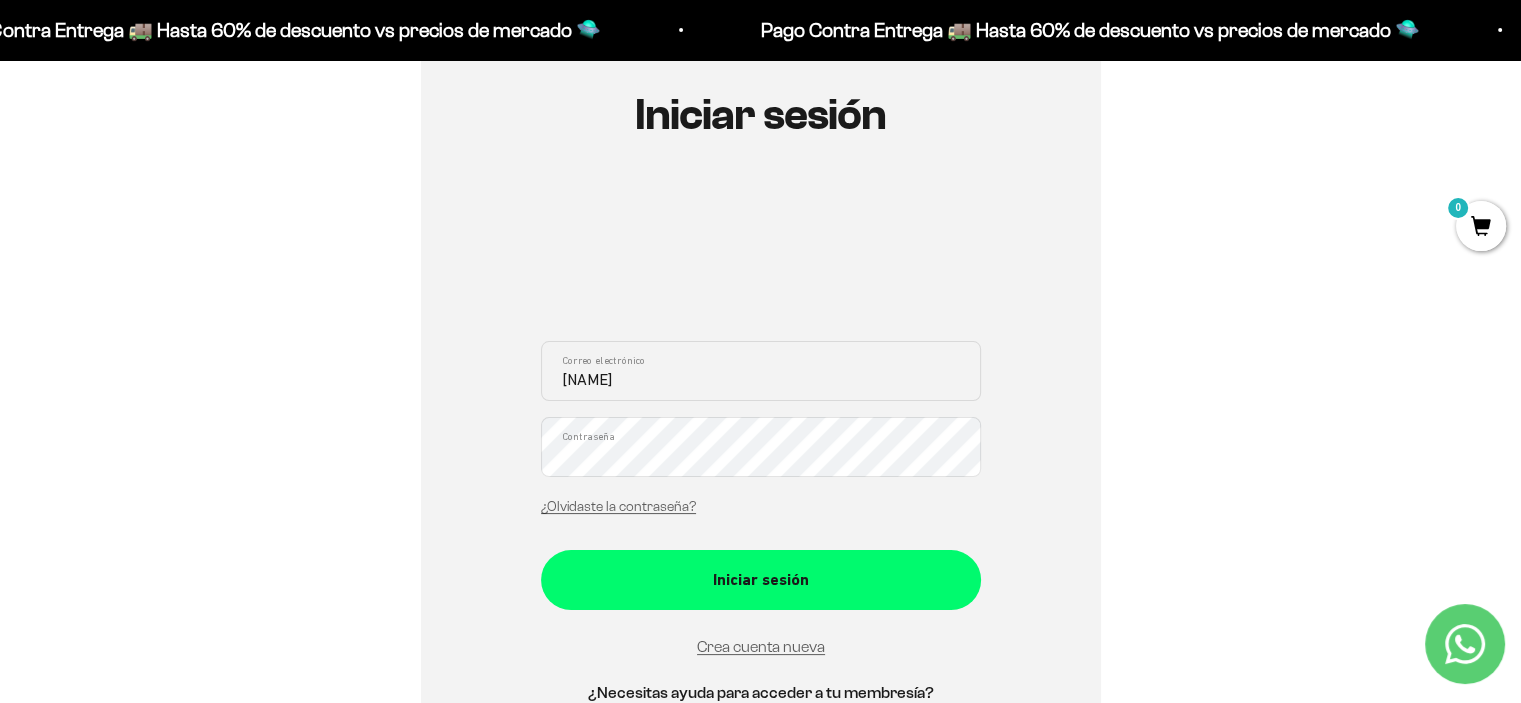 click on "lu" at bounding box center (761, 371) 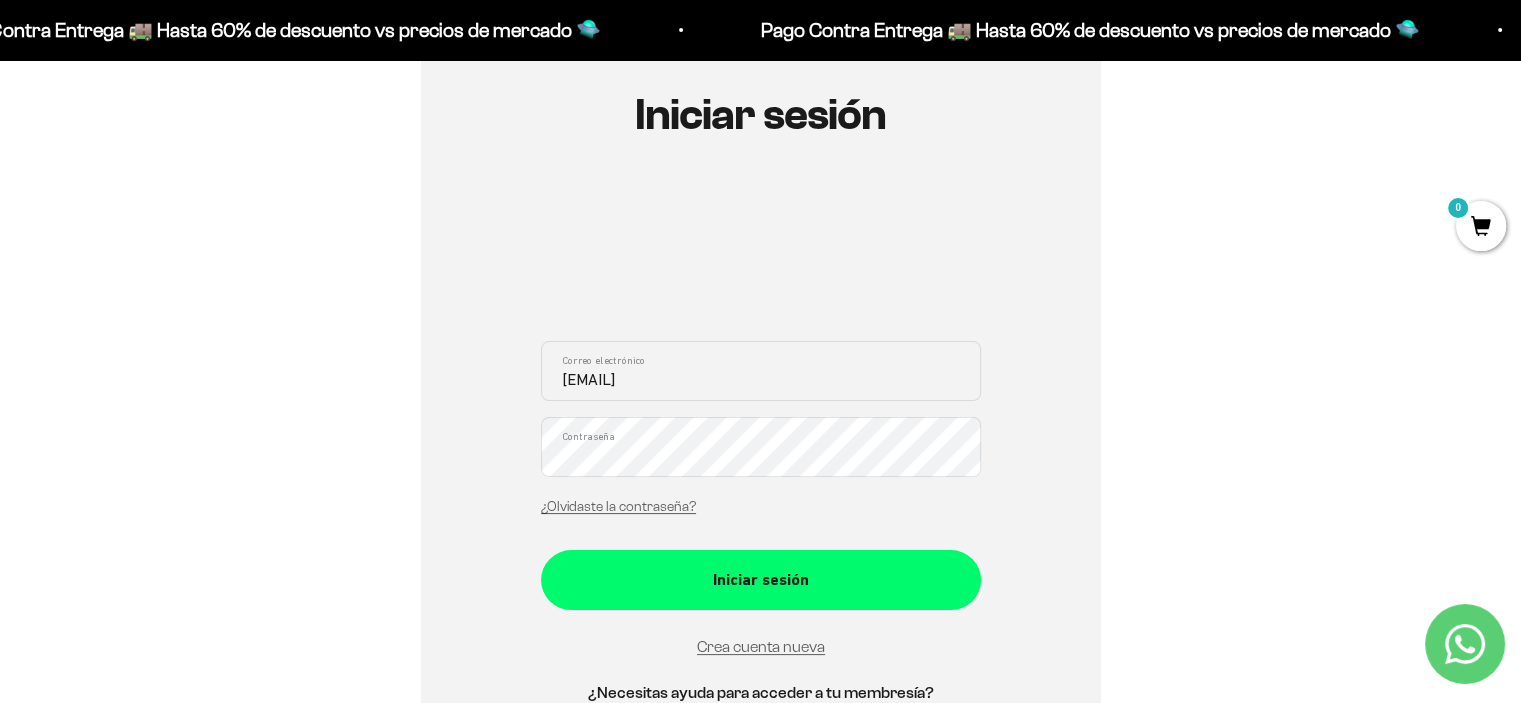type on "[EMAIL]" 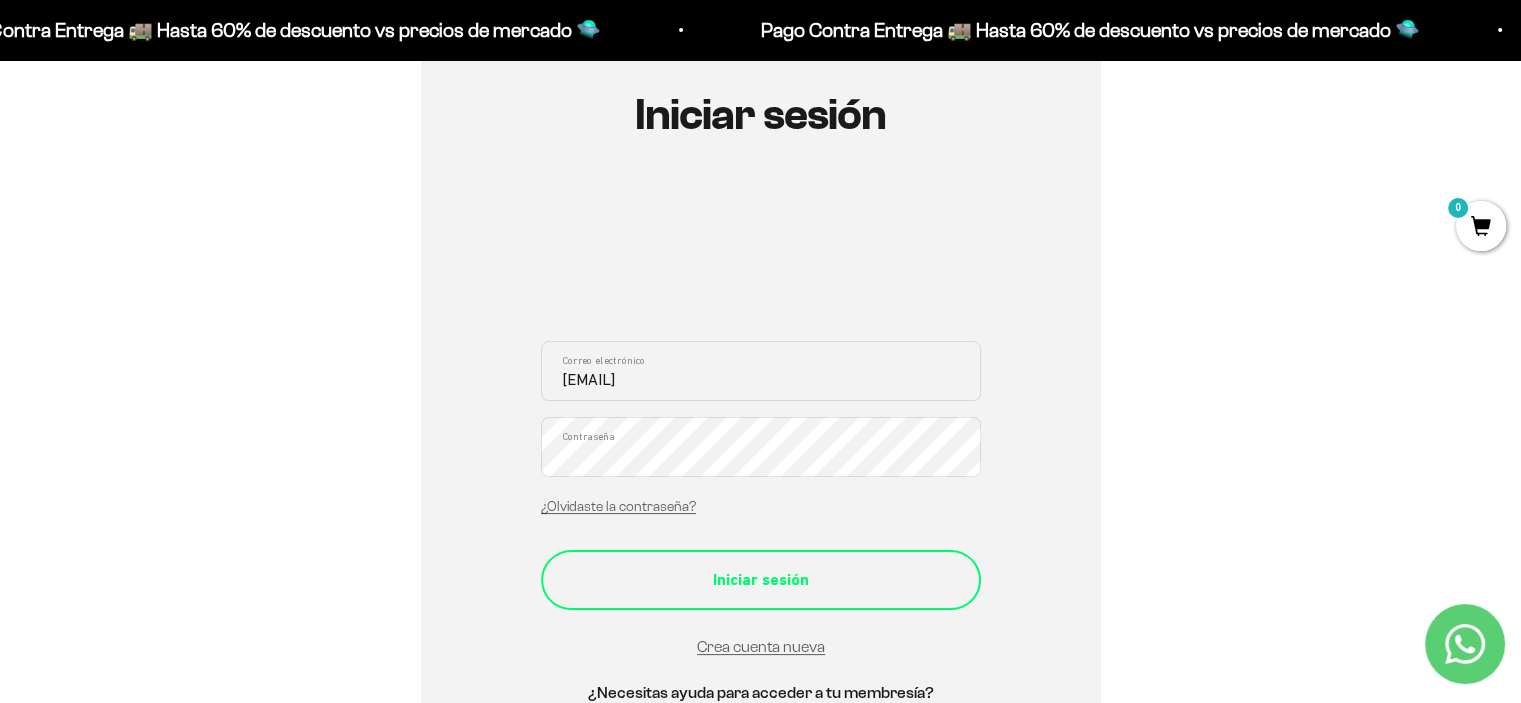 click on "Iniciar sesión" at bounding box center (761, 580) 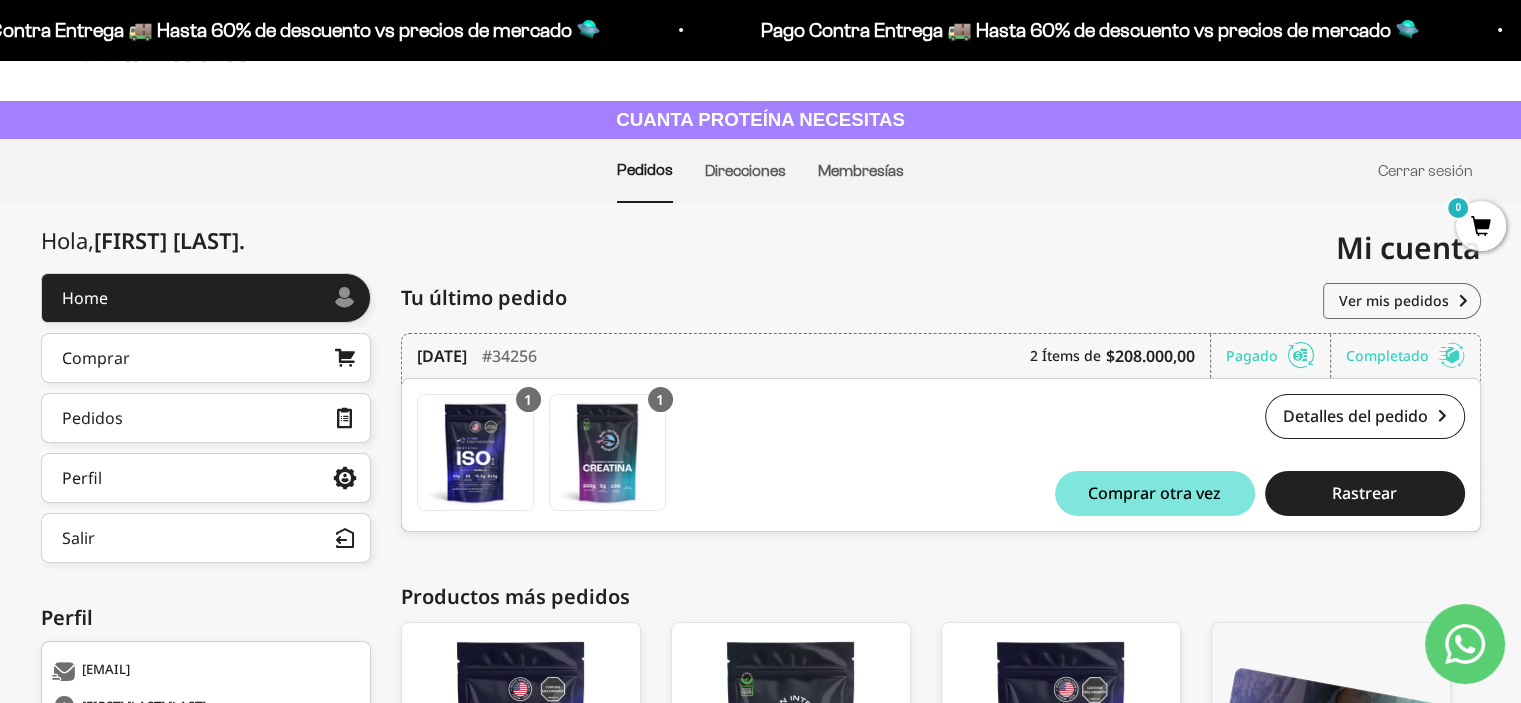 scroll, scrollTop: 384, scrollLeft: 0, axis: vertical 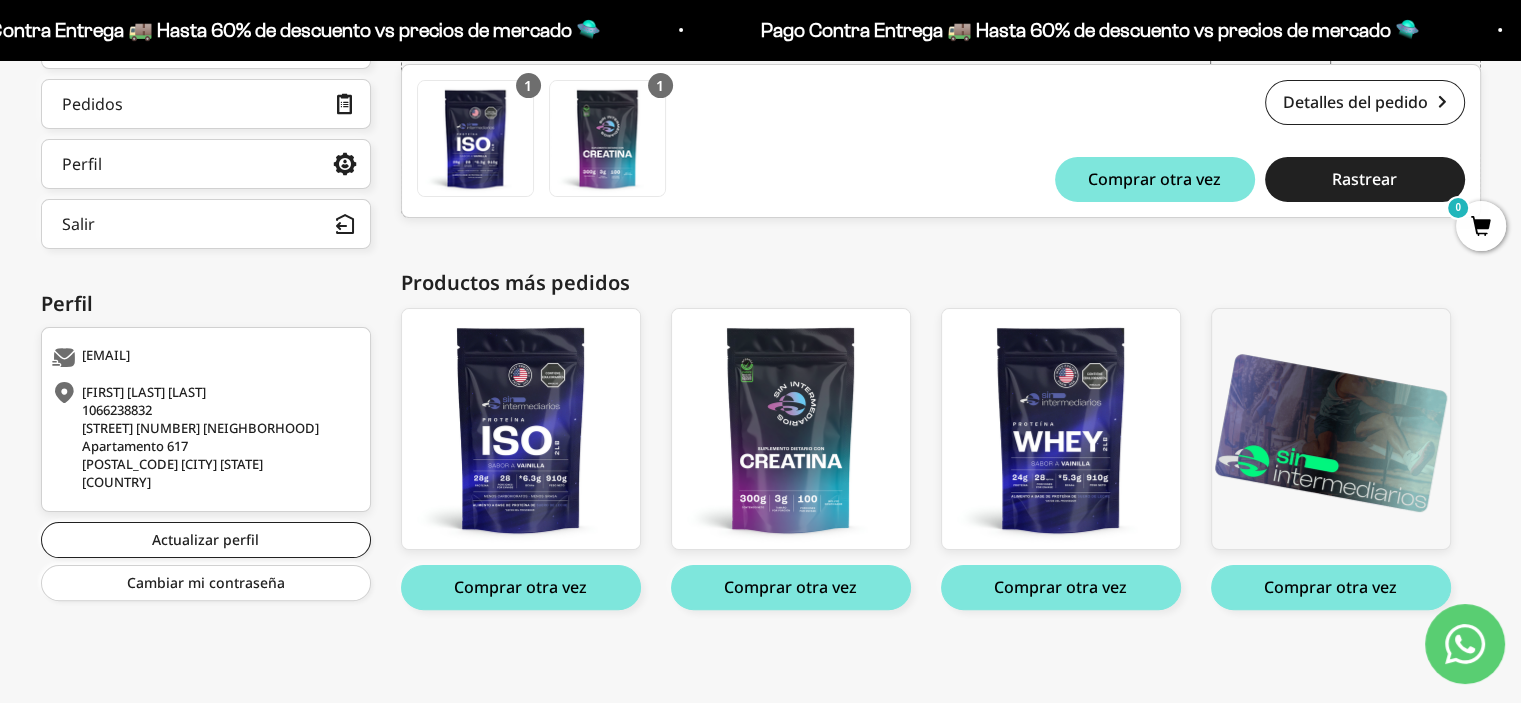 click on "Juan Andres Gutierrez Bloom 1066238832 Dg. 47A #17Sur 27 Urbanización Angeles de Santa María Apartamento 617 050021 Medellin ANT Colombia" at bounding box center (203, 437) 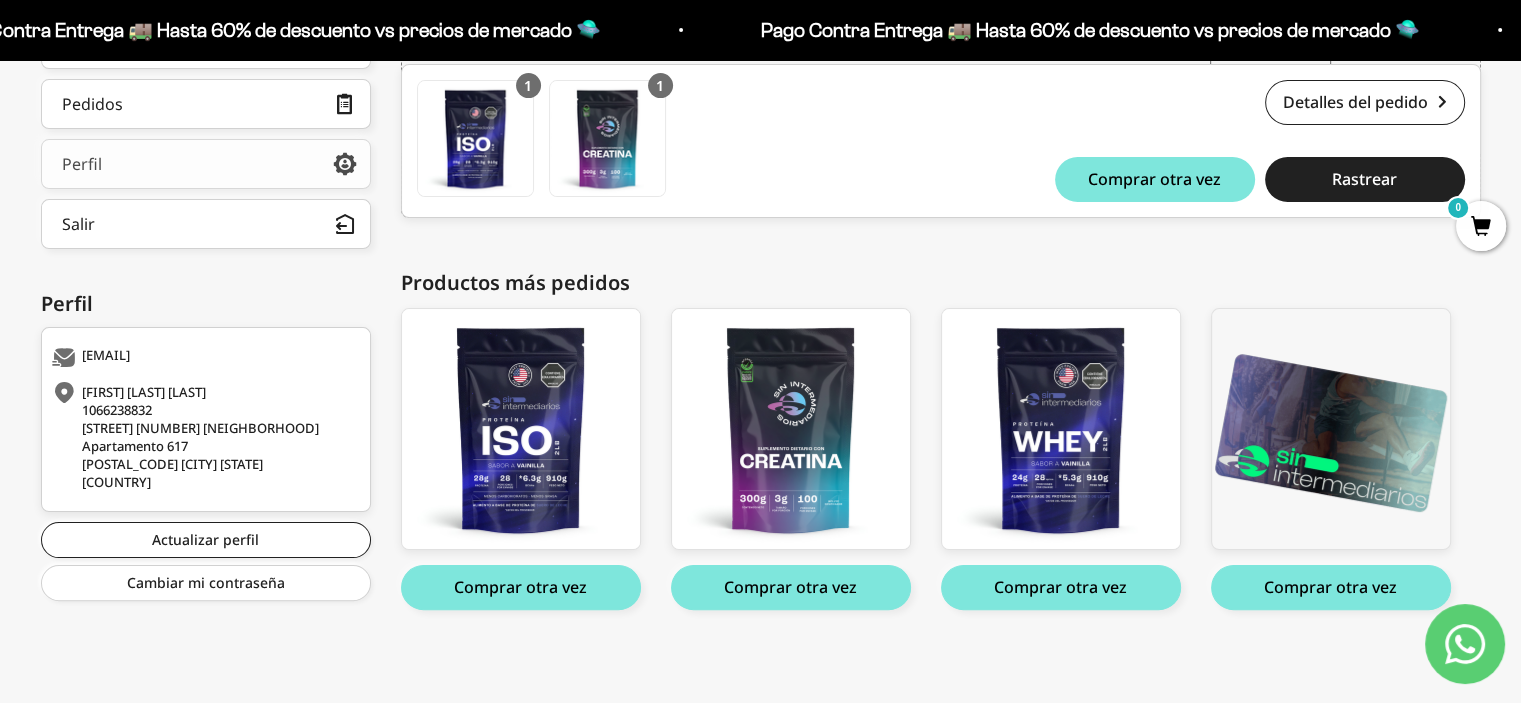 click on "Perfil" at bounding box center (206, 164) 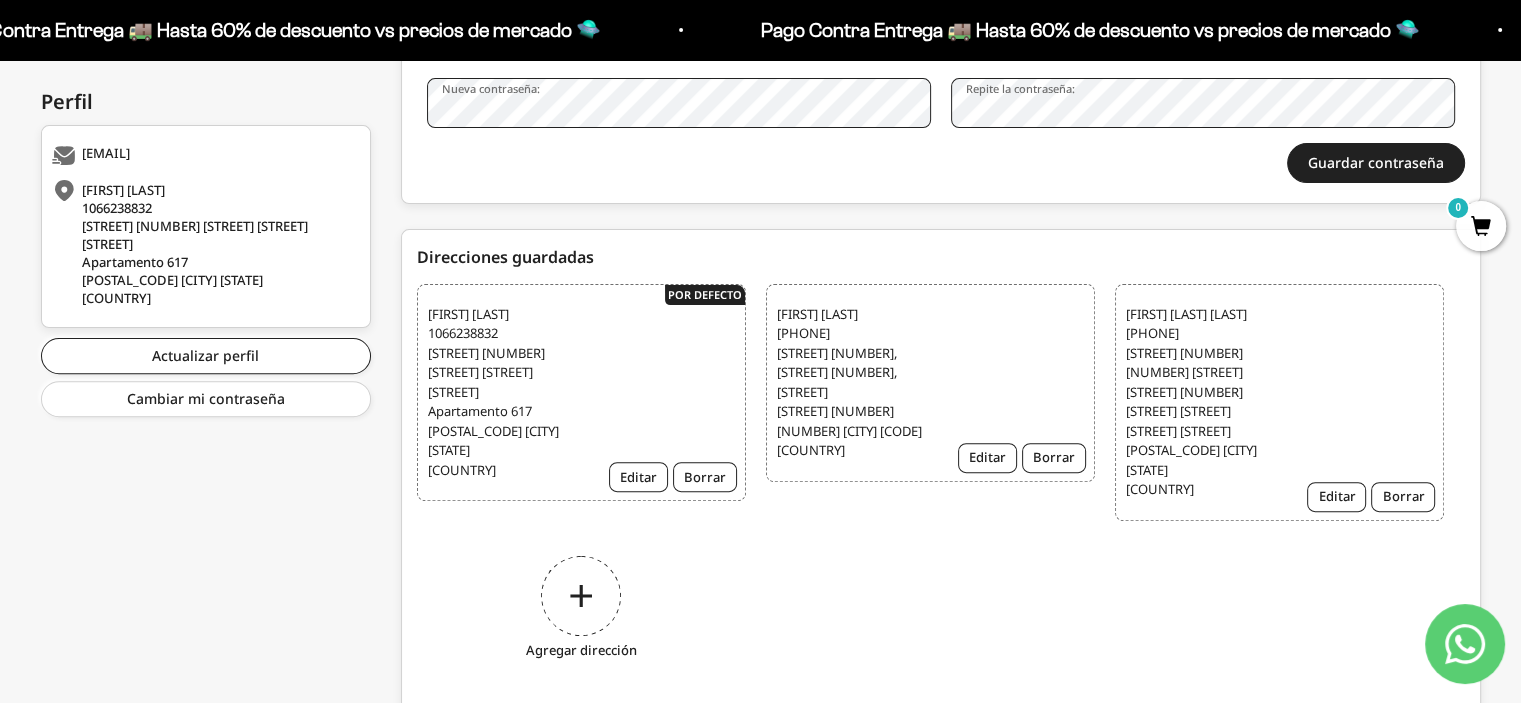 scroll, scrollTop: 657, scrollLeft: 0, axis: vertical 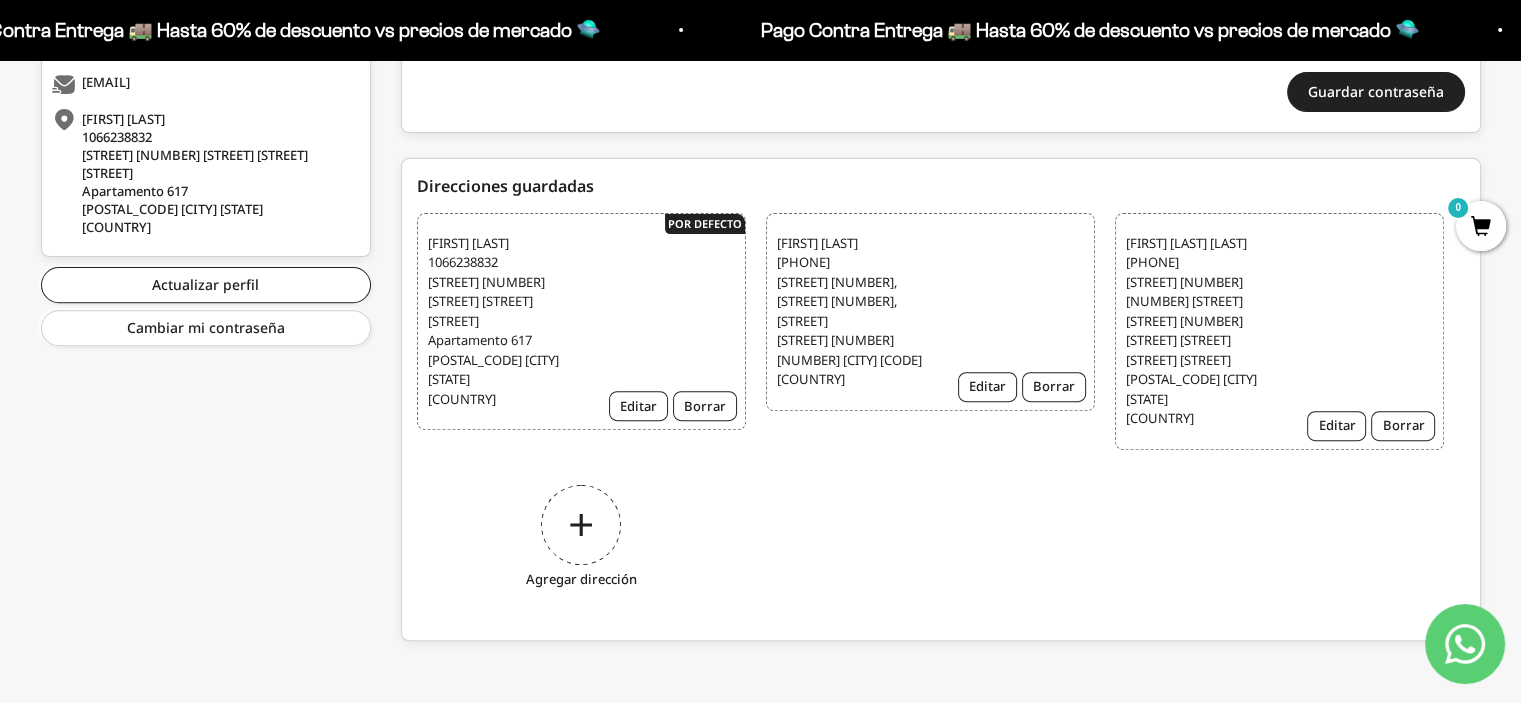 click on "Agregar dirección" at bounding box center [581, 540] 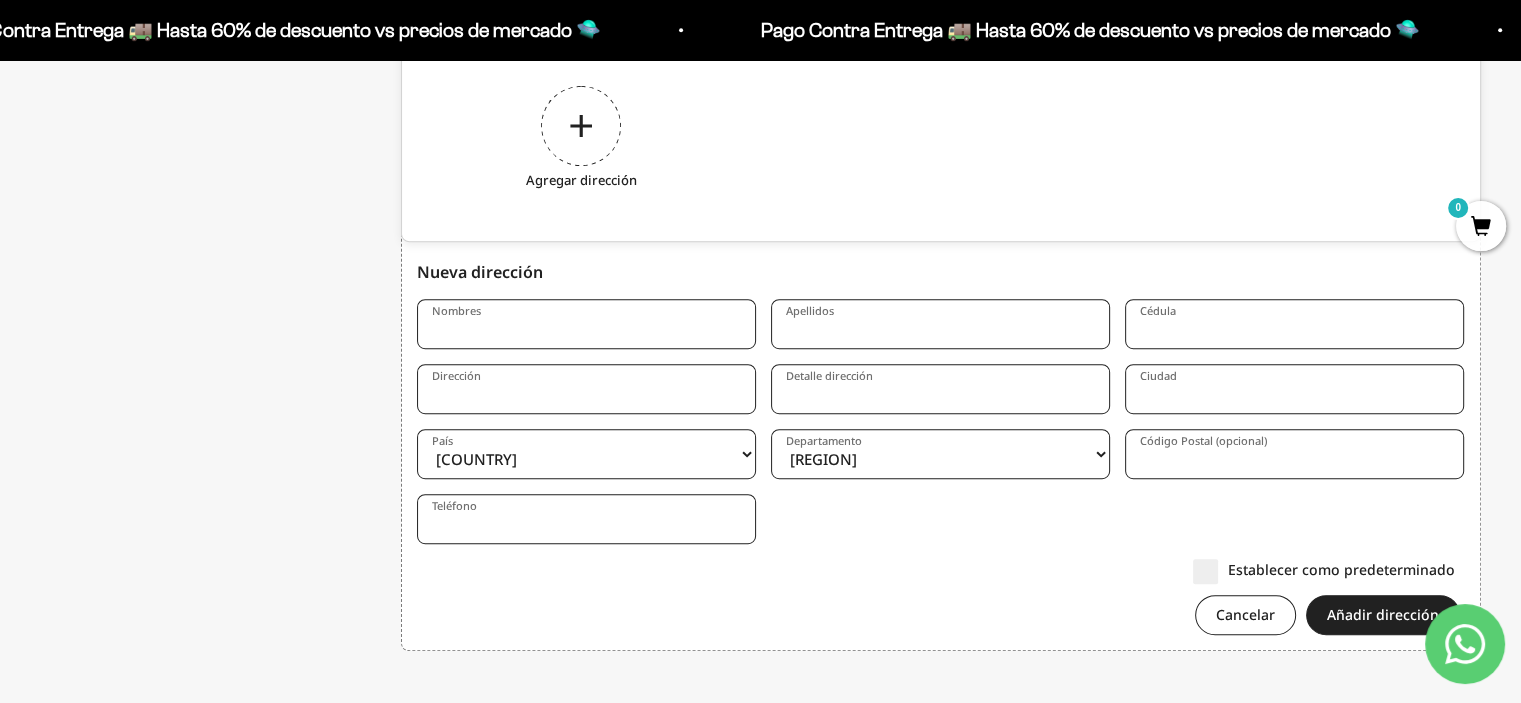scroll, scrollTop: 1066, scrollLeft: 0, axis: vertical 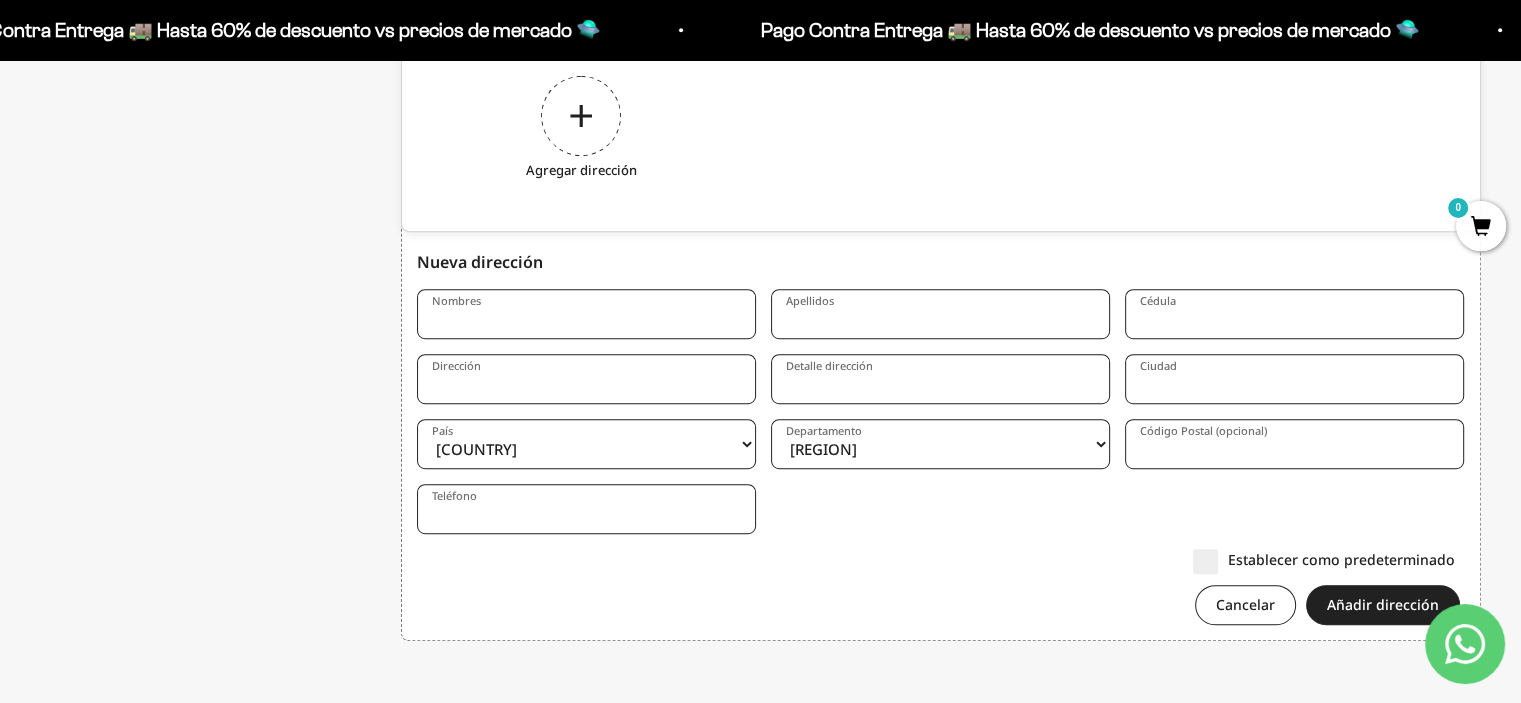 click on "Nombres" at bounding box center [586, 314] 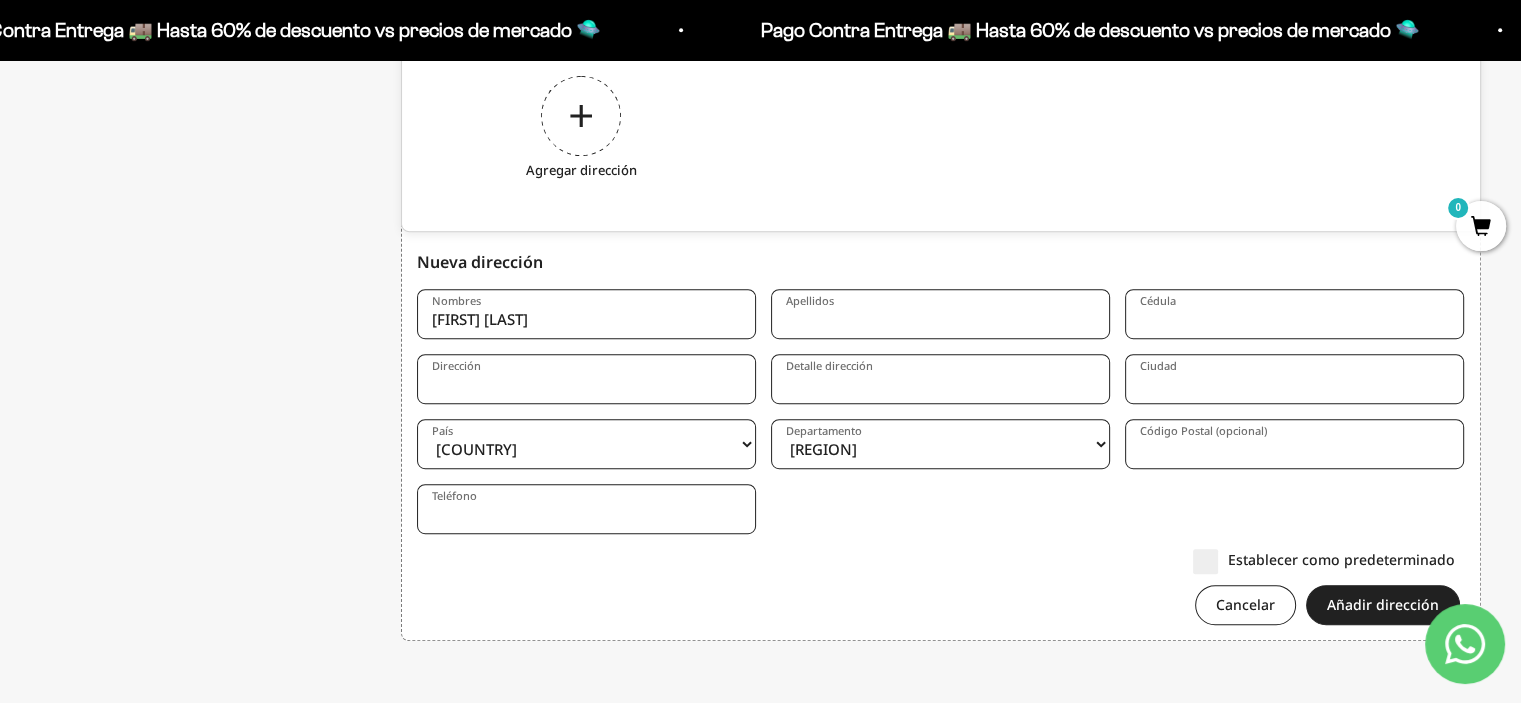 type on "[FIRST] [LAST]" 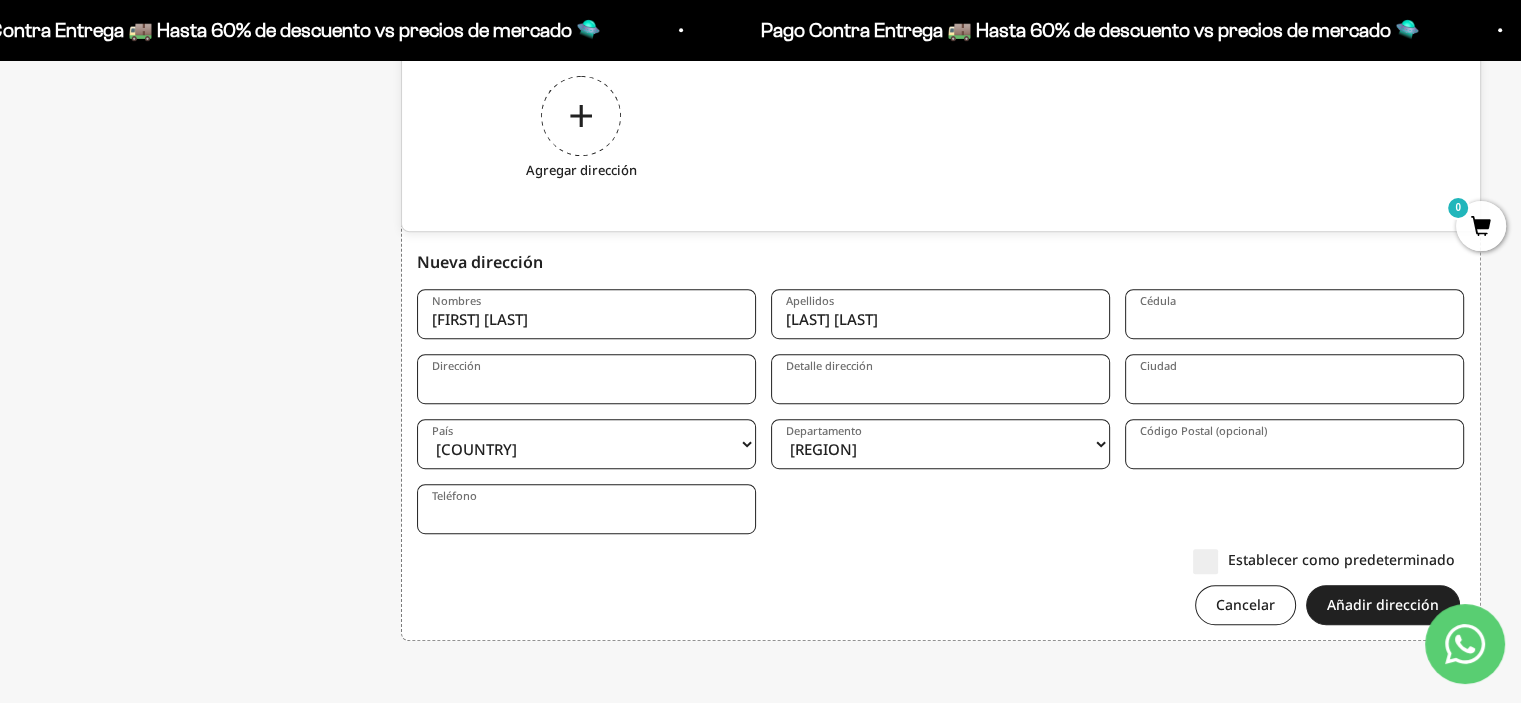 type on "[LAST] [LAST]" 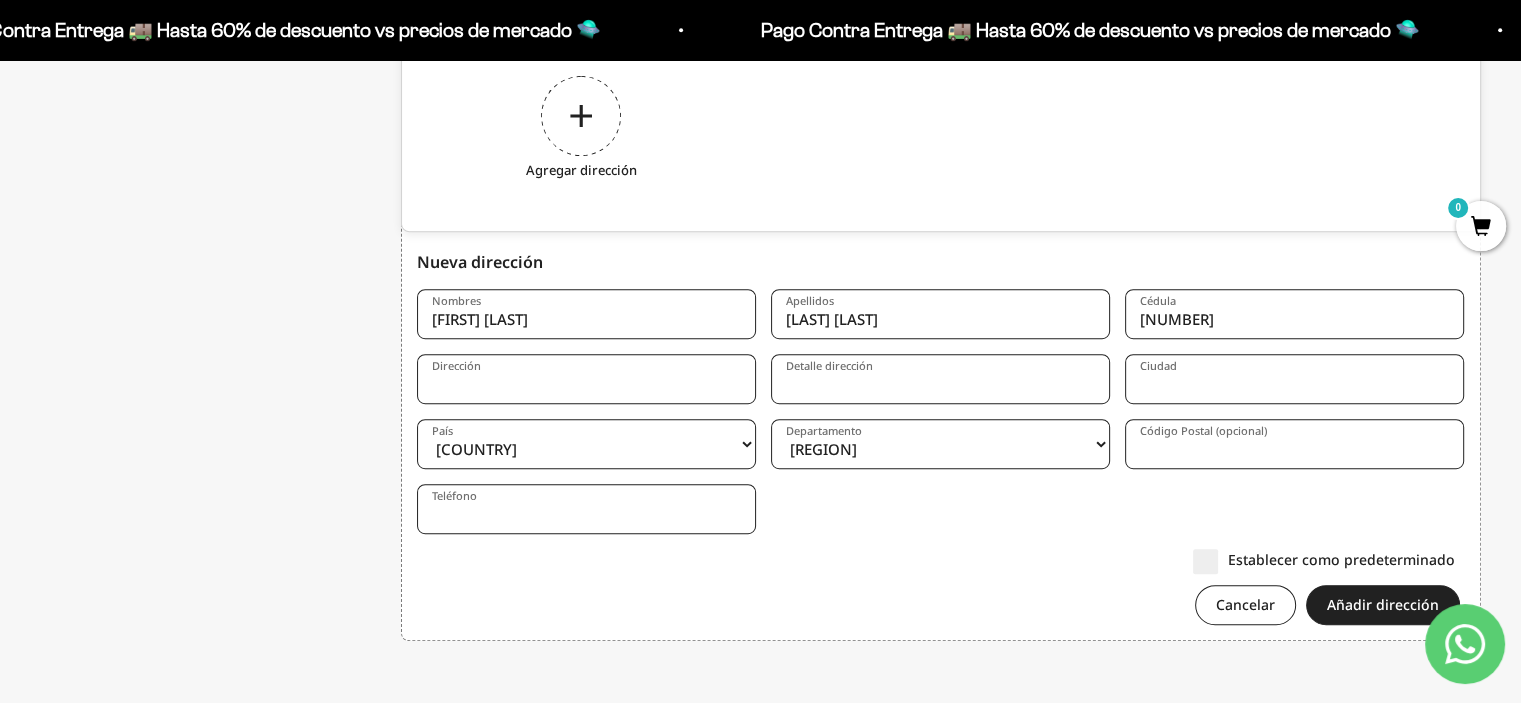 type on "[NUMBER]" 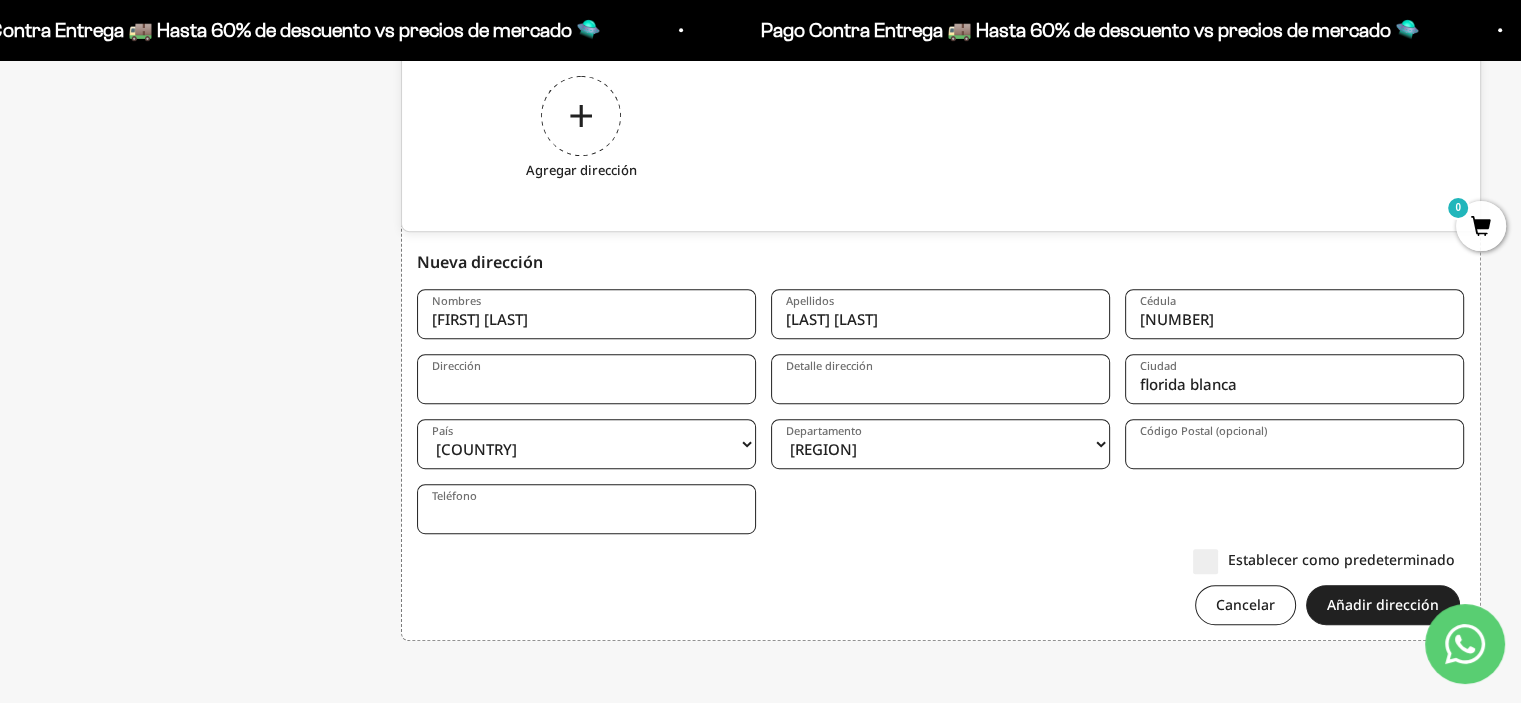 type on "florida blanca" 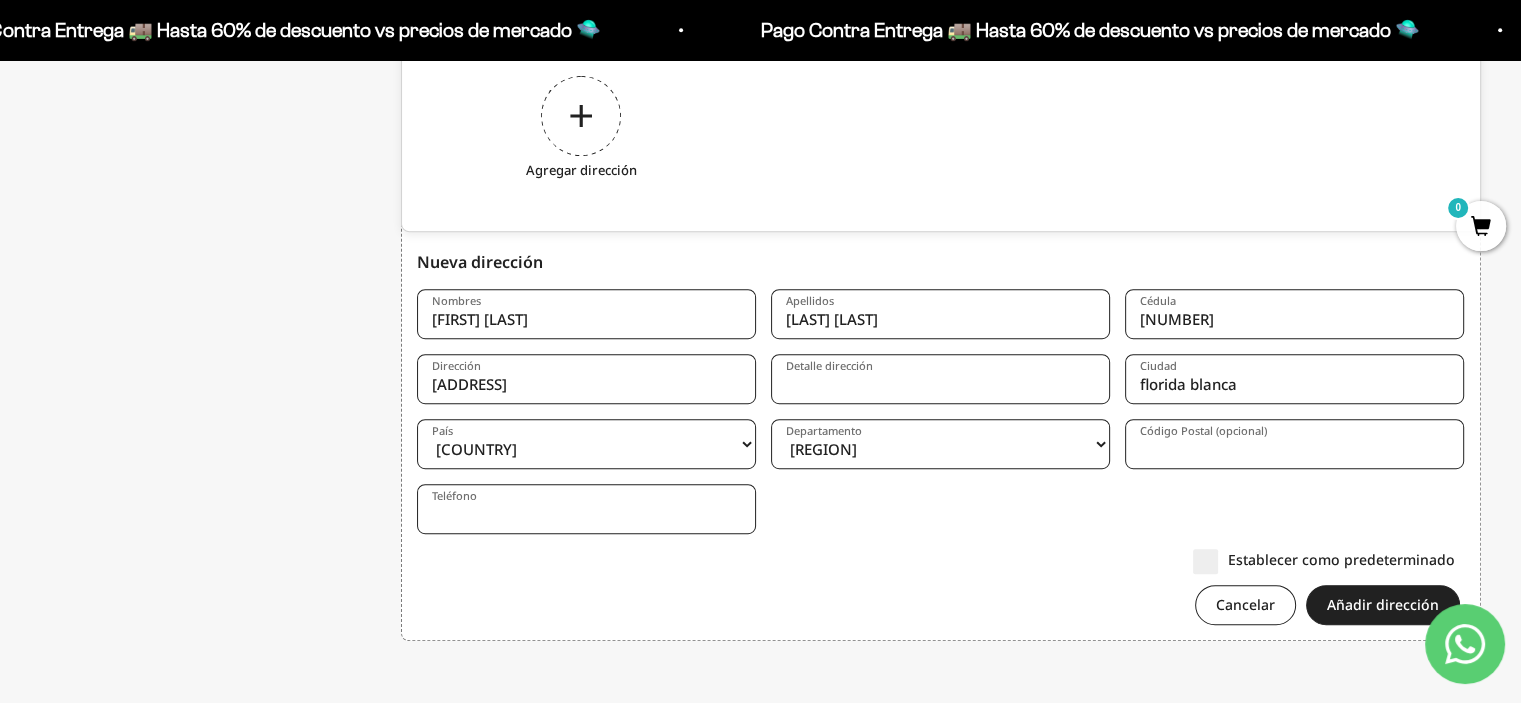 type on "conjunto villas del mediterraneo" 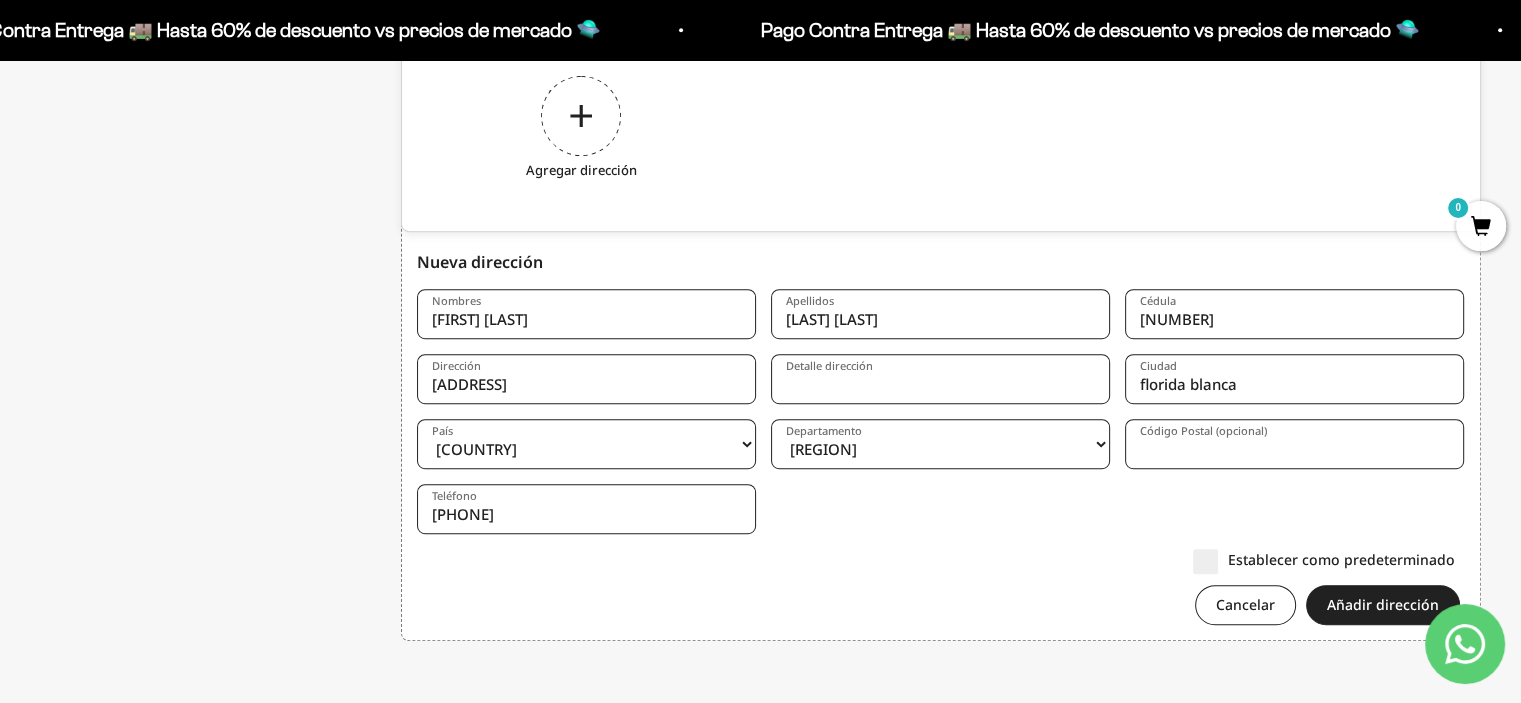 type on "3192974022" 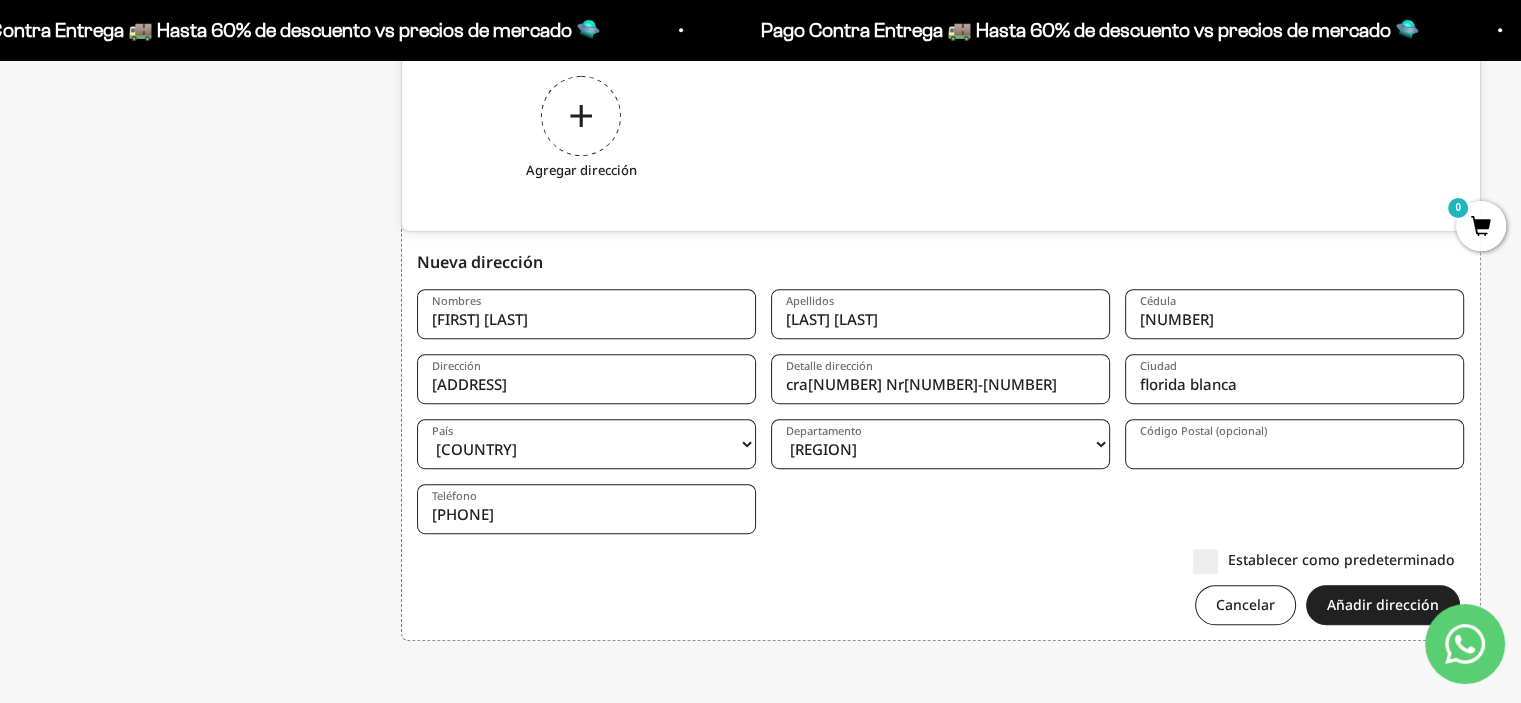 type on "cra22 Nr57-145" 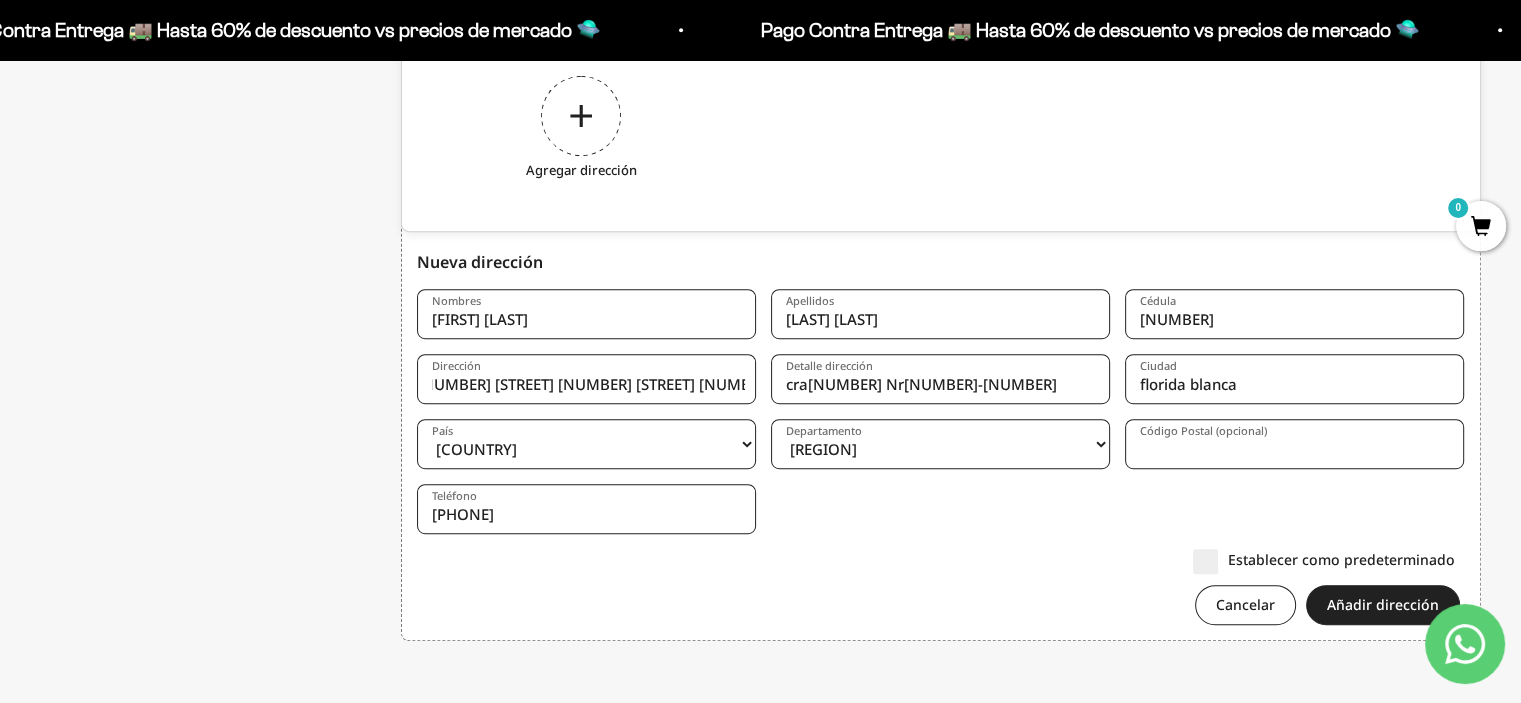 scroll, scrollTop: 0, scrollLeft: 87, axis: horizontal 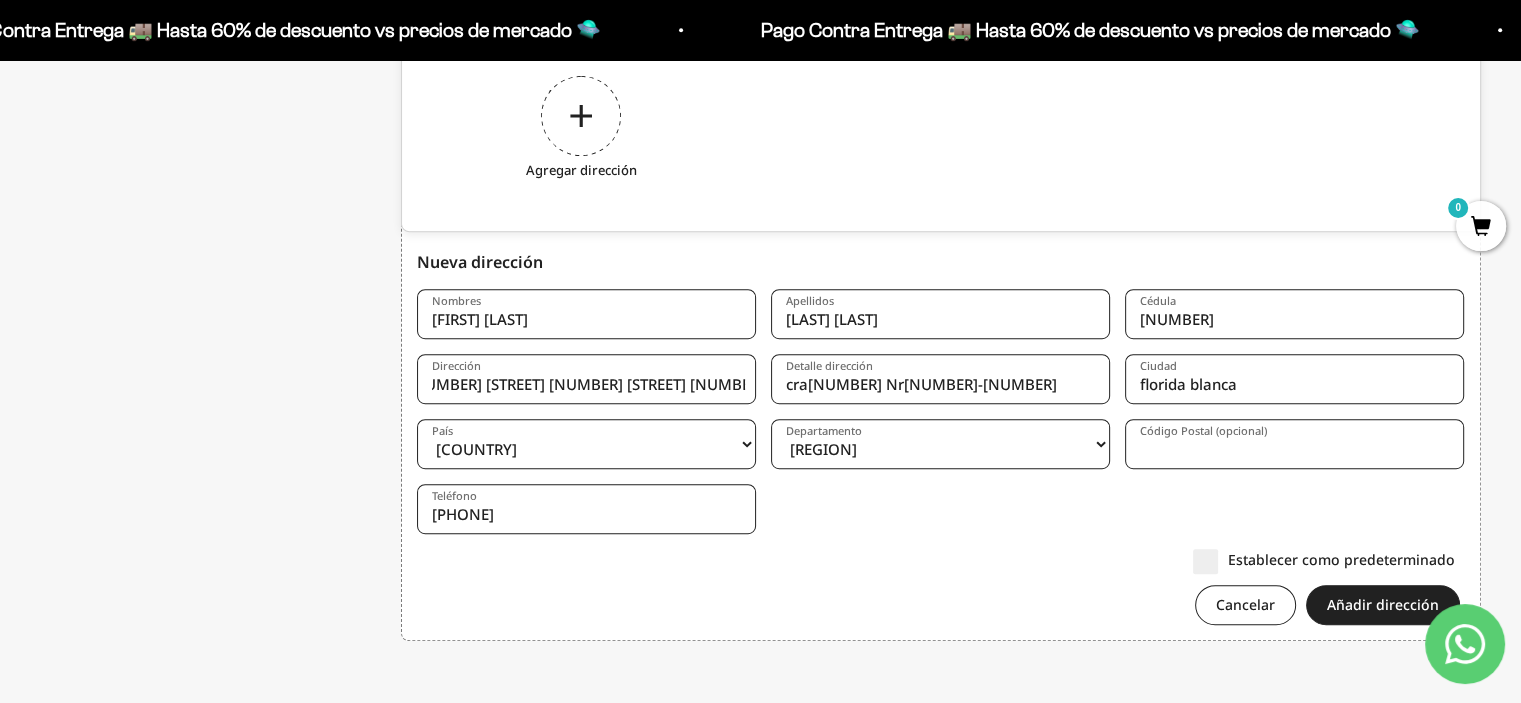 type on "conjunto villas del mediterraneo paseo aranjuez casa 14" 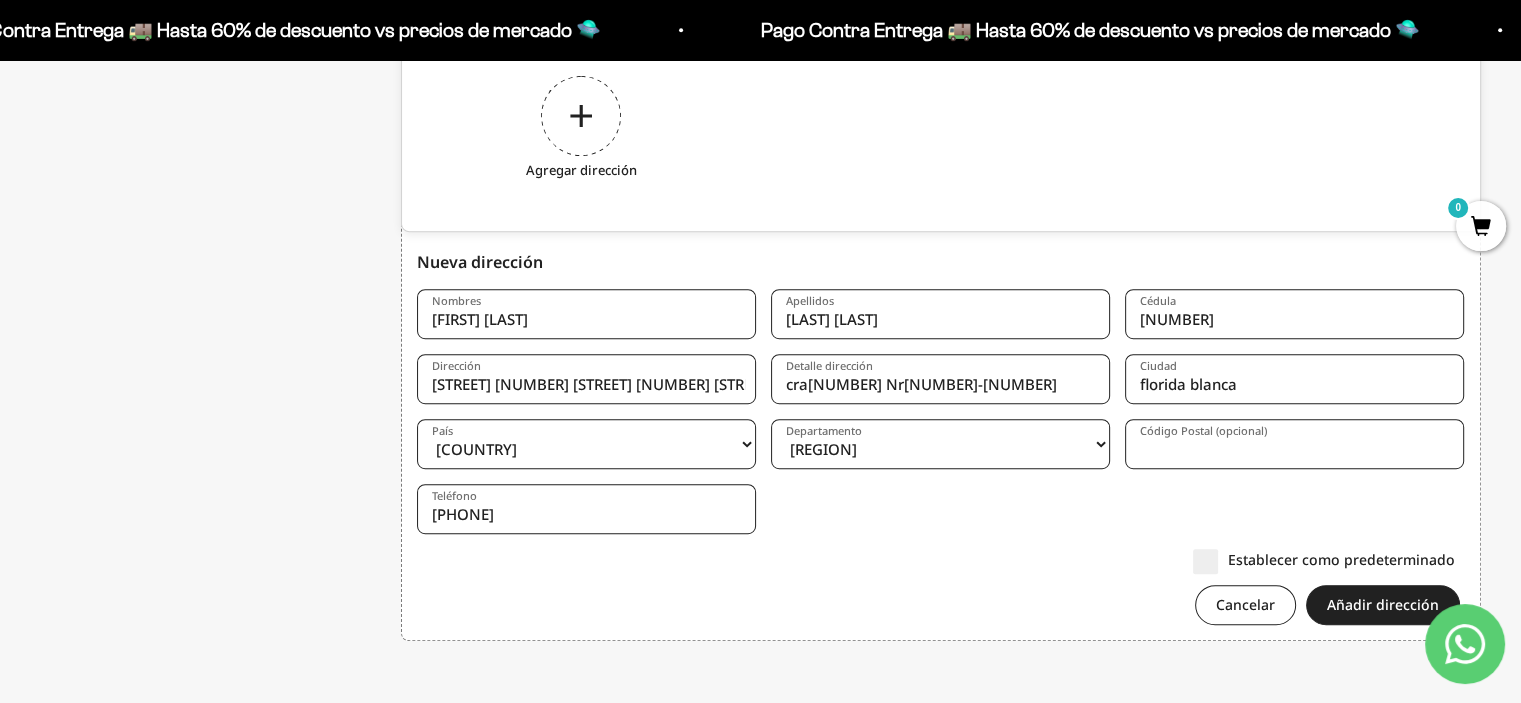 click on "Código Postal (opcional)" at bounding box center (1294, 444) 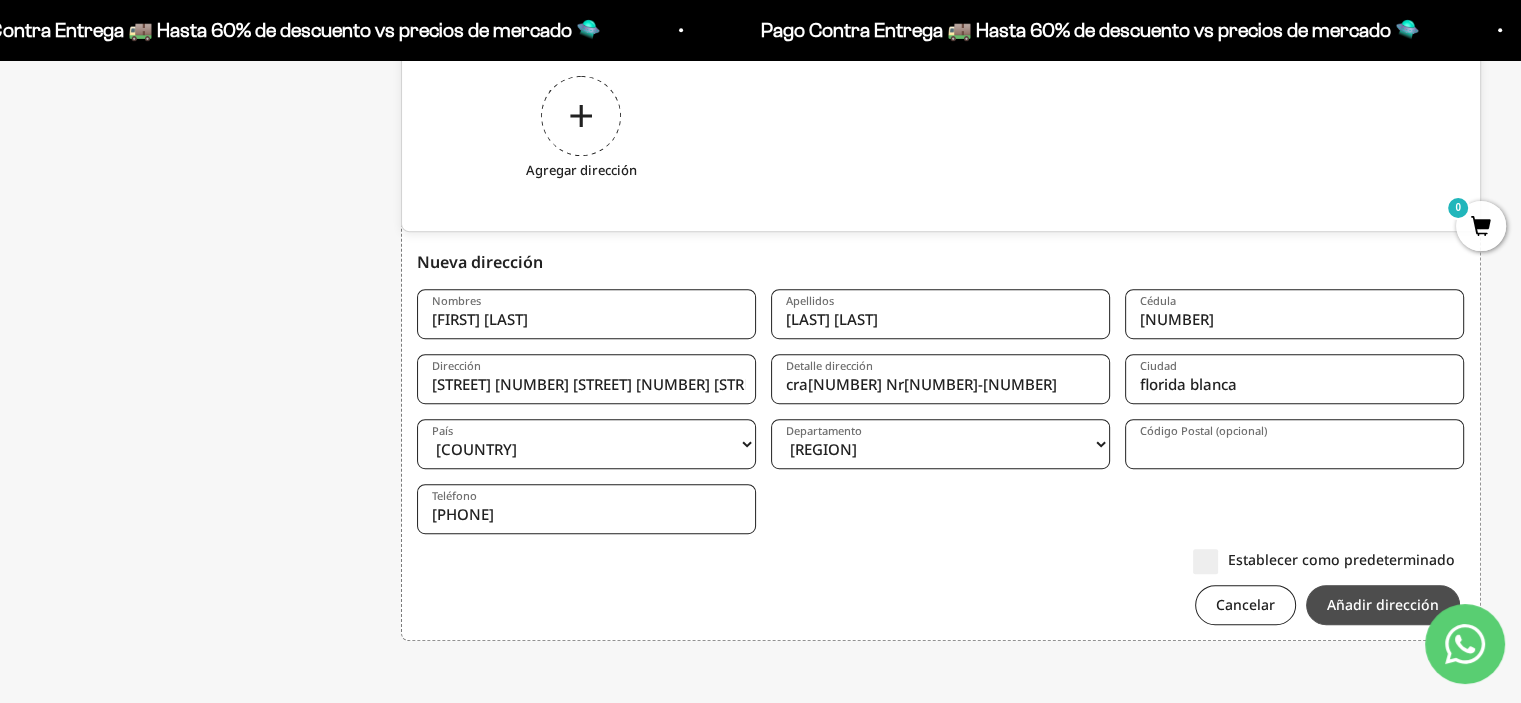 click on "Añadir dirección" at bounding box center [1383, 605] 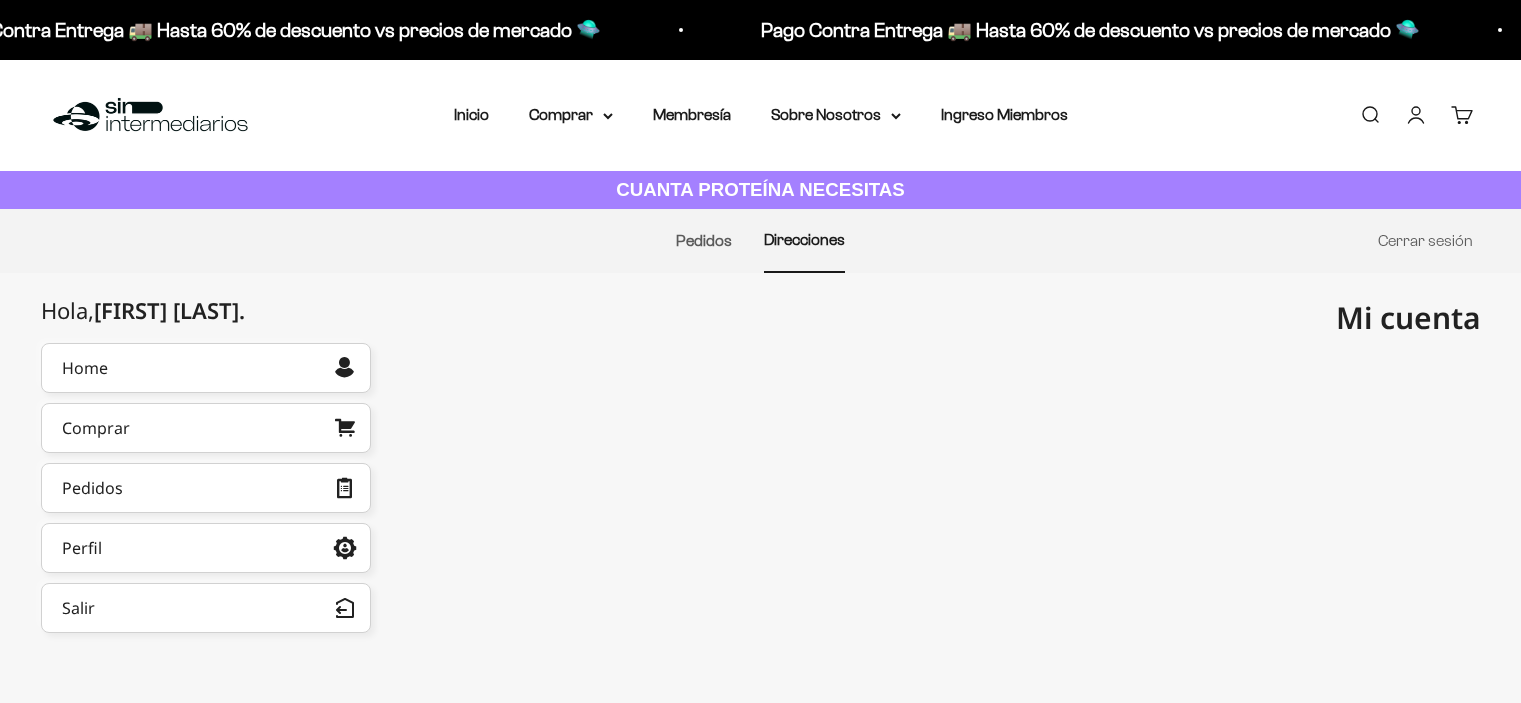 scroll, scrollTop: 0, scrollLeft: 0, axis: both 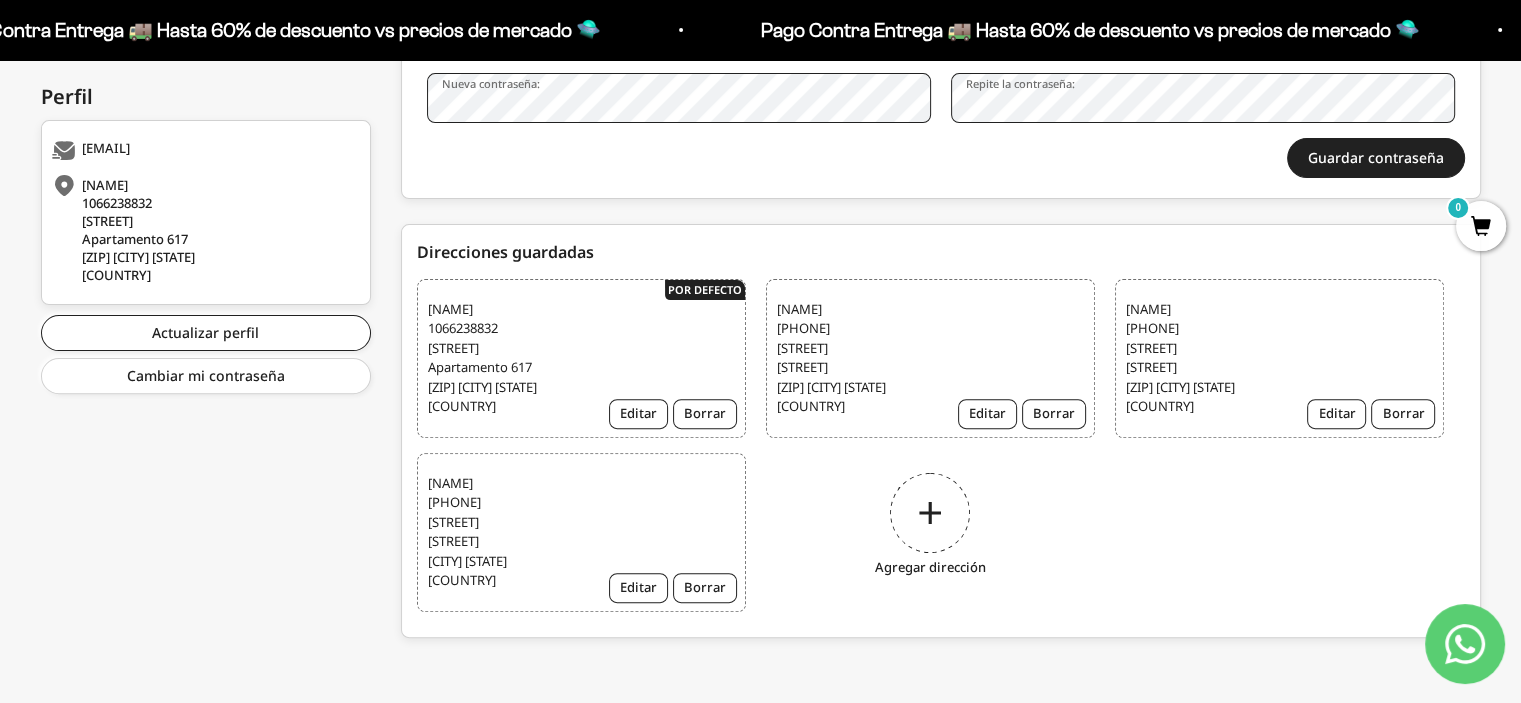 click on "[NAME] [NAME] [PHONE] [STREET] [CITY] [STATE] [COUNTRY]" at bounding box center (581, 532) 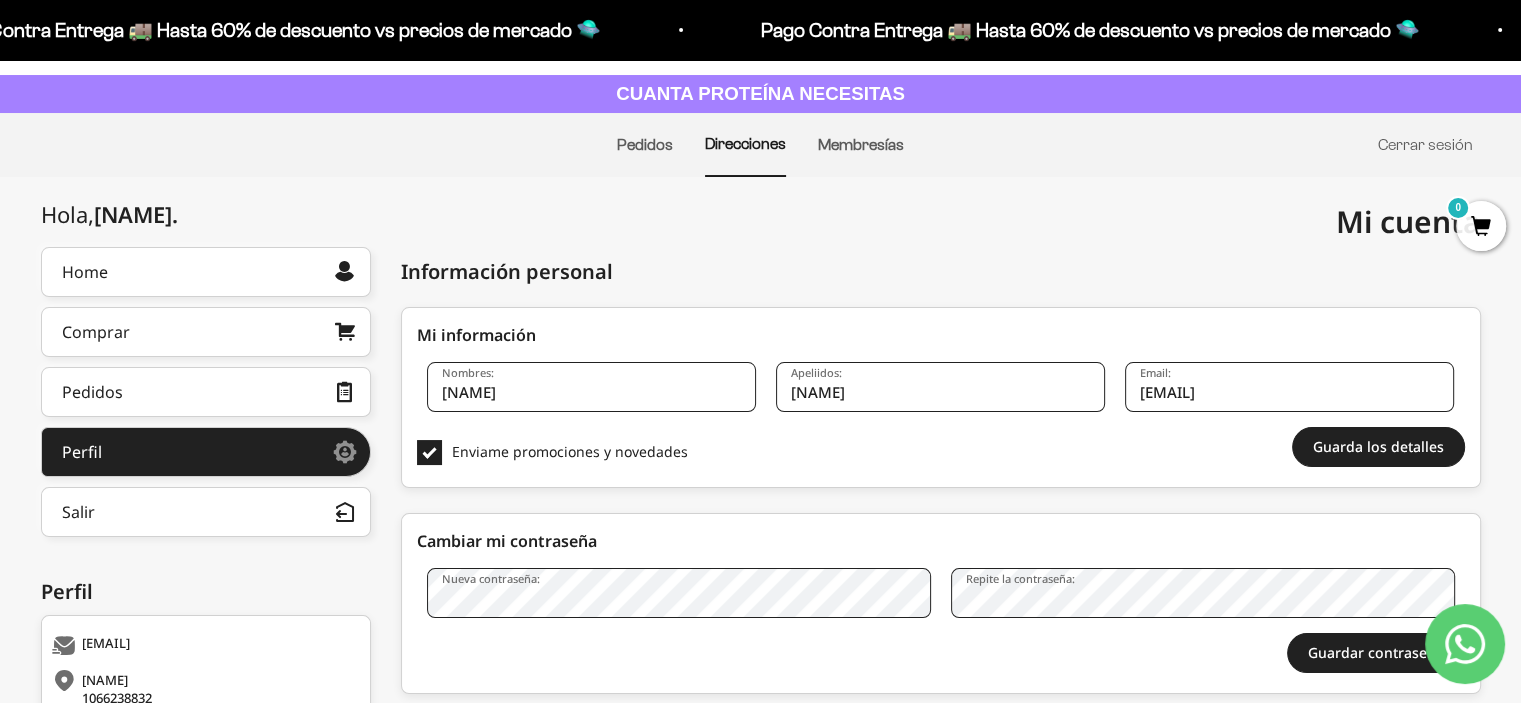 scroll, scrollTop: 93, scrollLeft: 0, axis: vertical 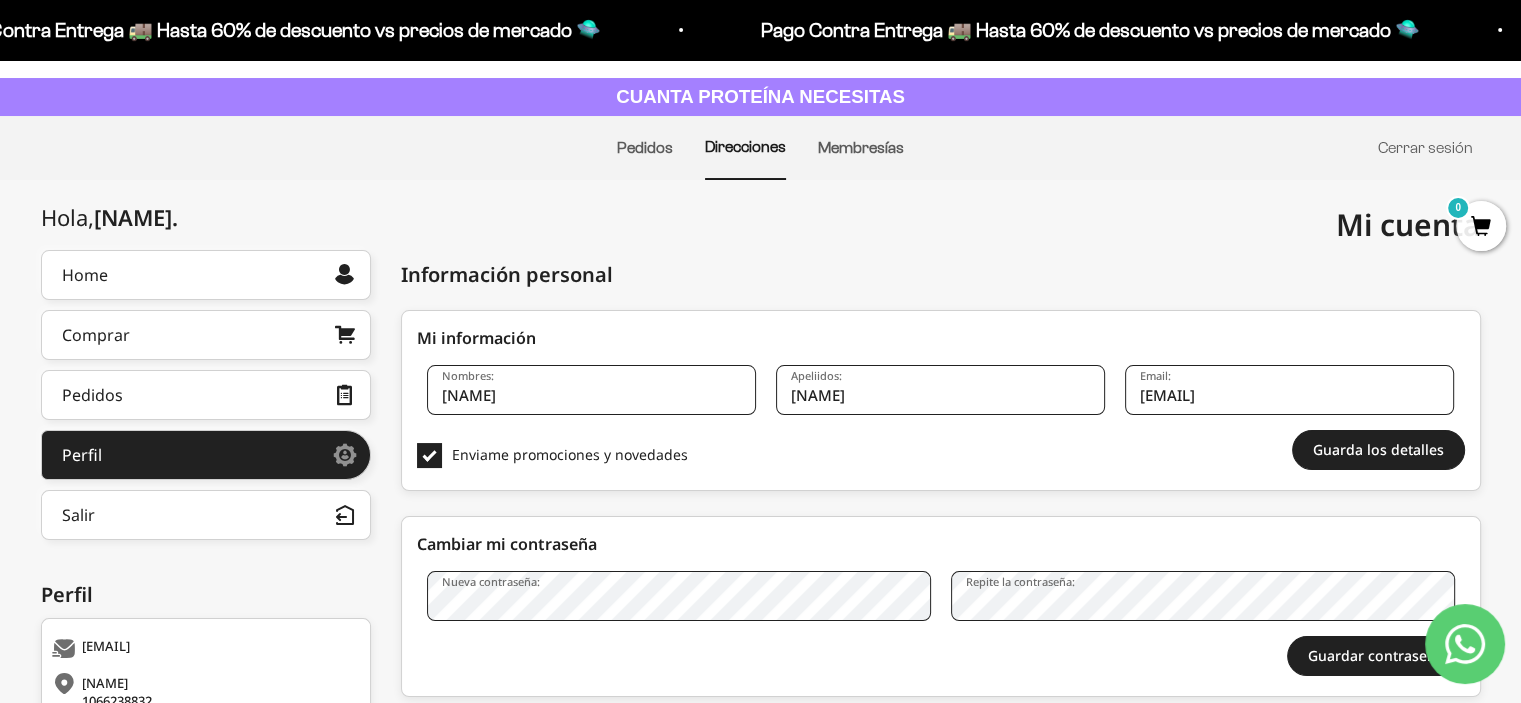 click on "0" at bounding box center [1481, 226] 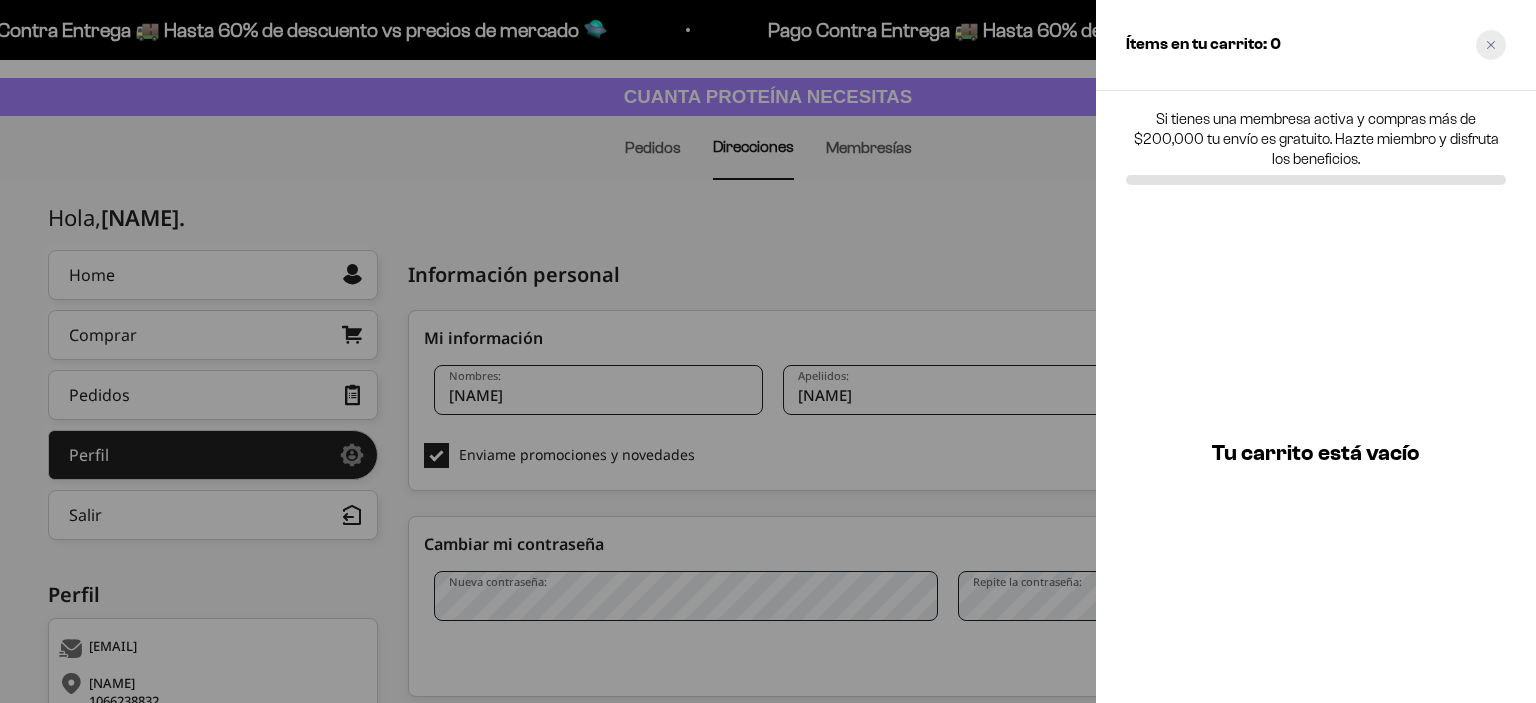 click at bounding box center [1491, 45] 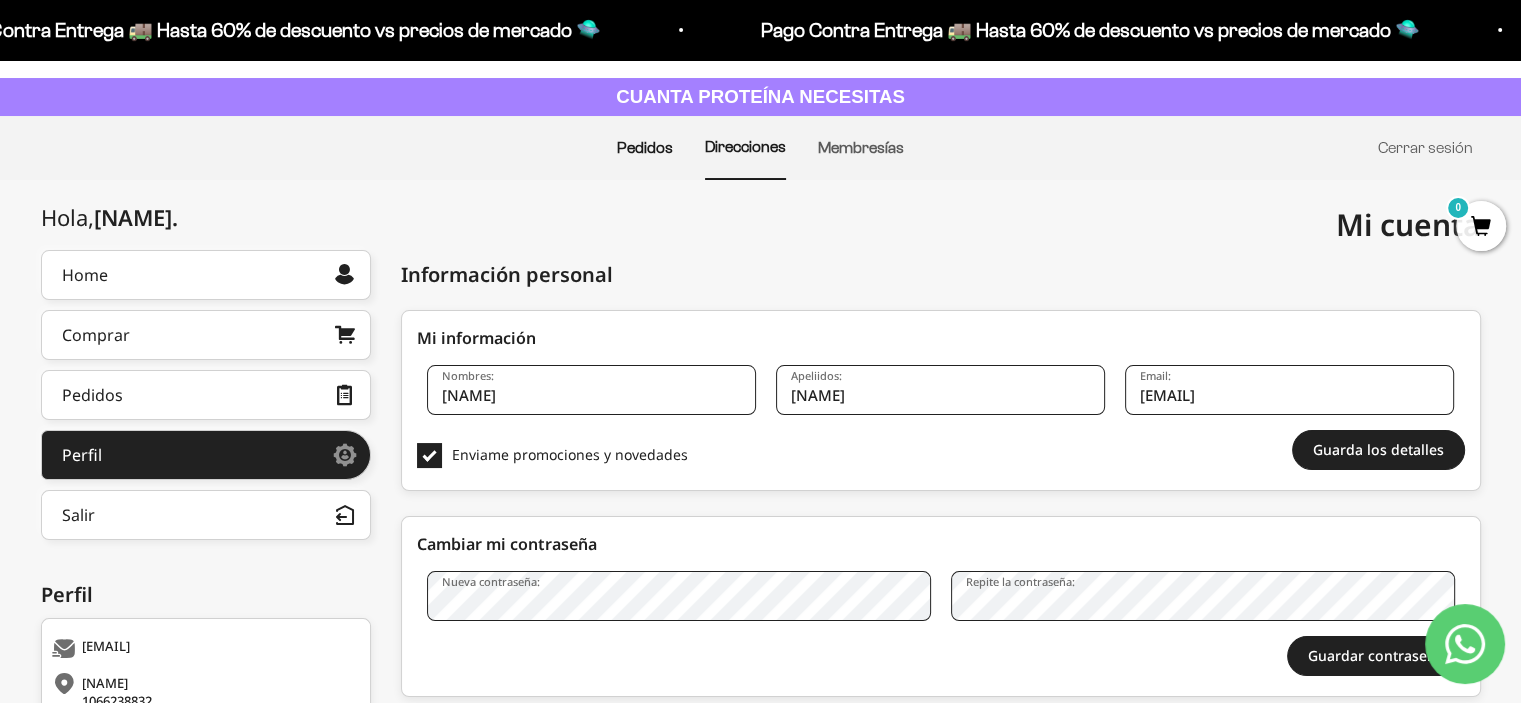 click on "Pedidos" at bounding box center [645, 147] 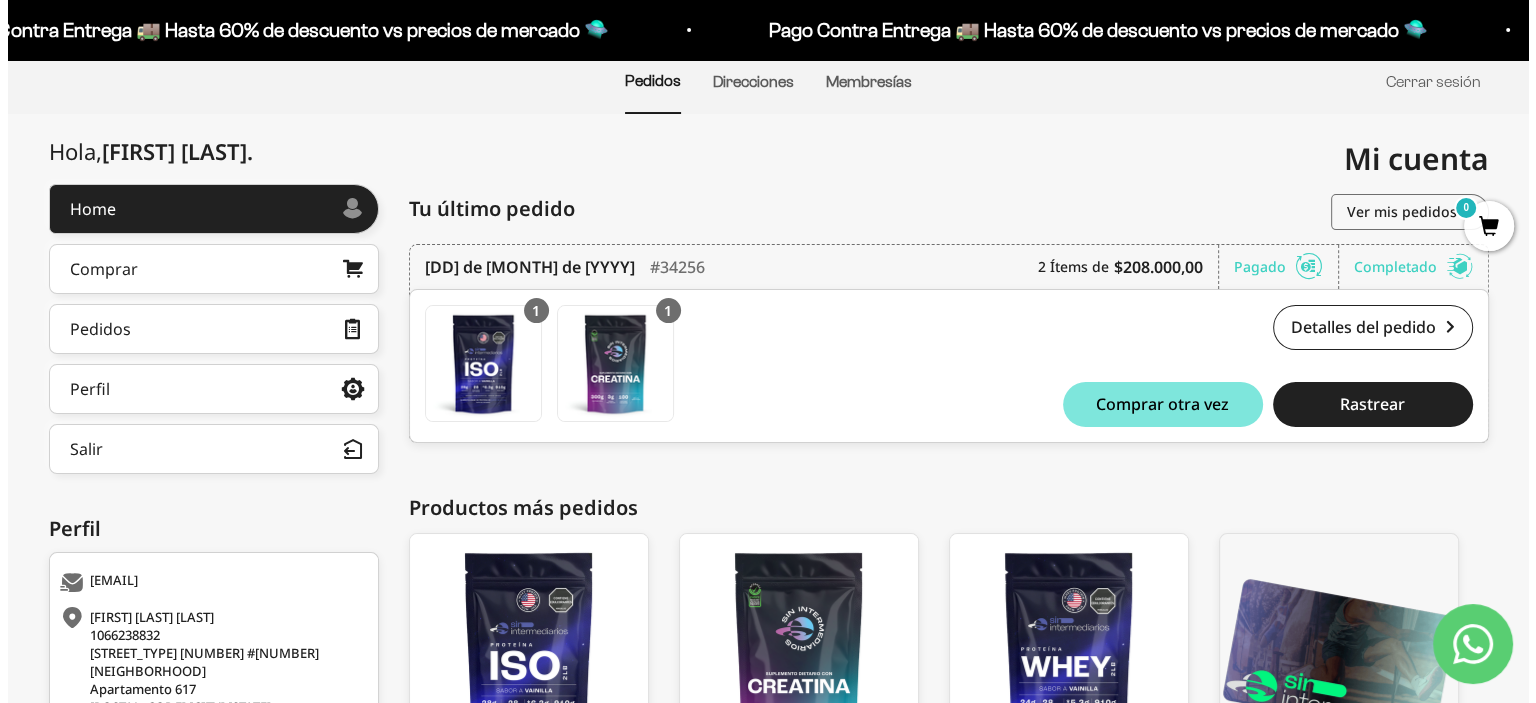scroll, scrollTop: 160, scrollLeft: 0, axis: vertical 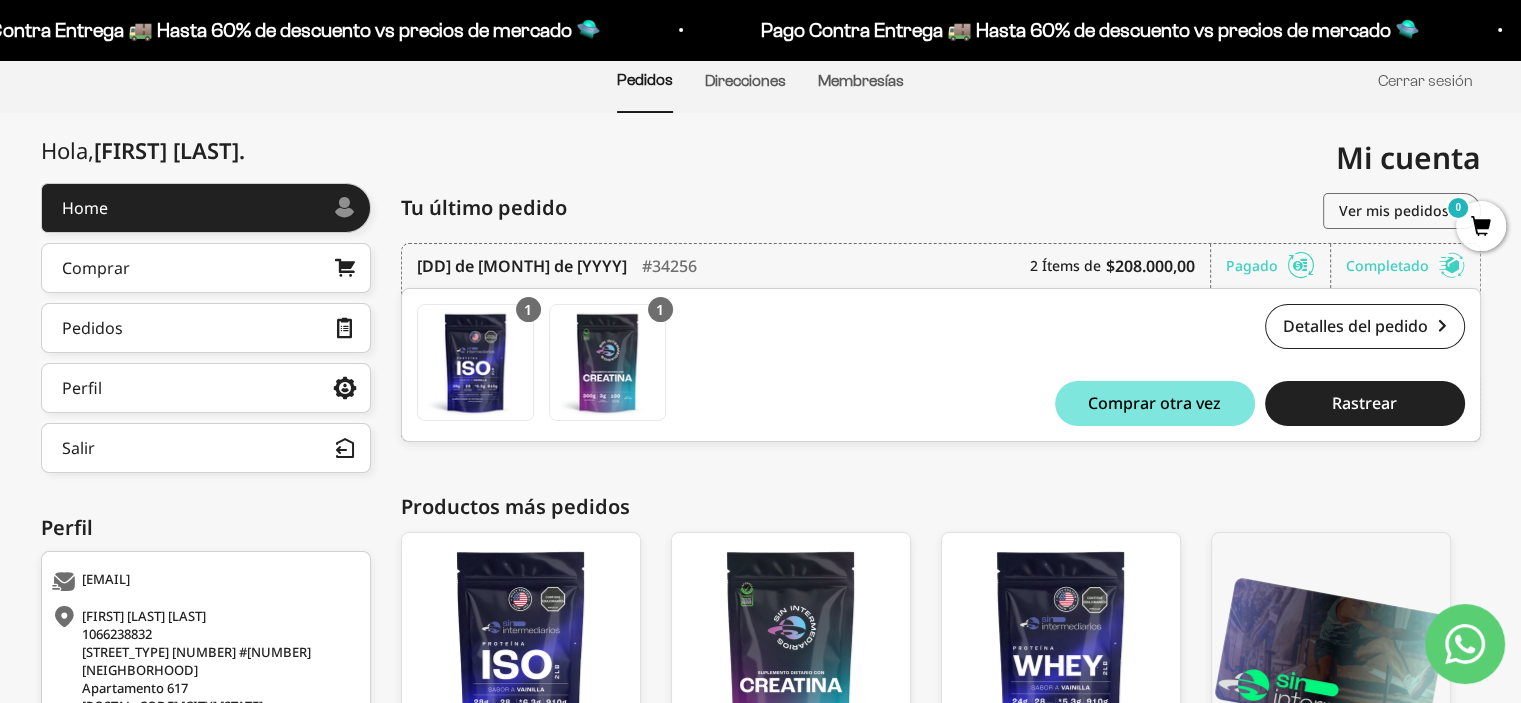 click on "Detalles del pedido #[NUMBER] [PRICE] Comprar otra vez Rastrear" at bounding box center [1205, 365] 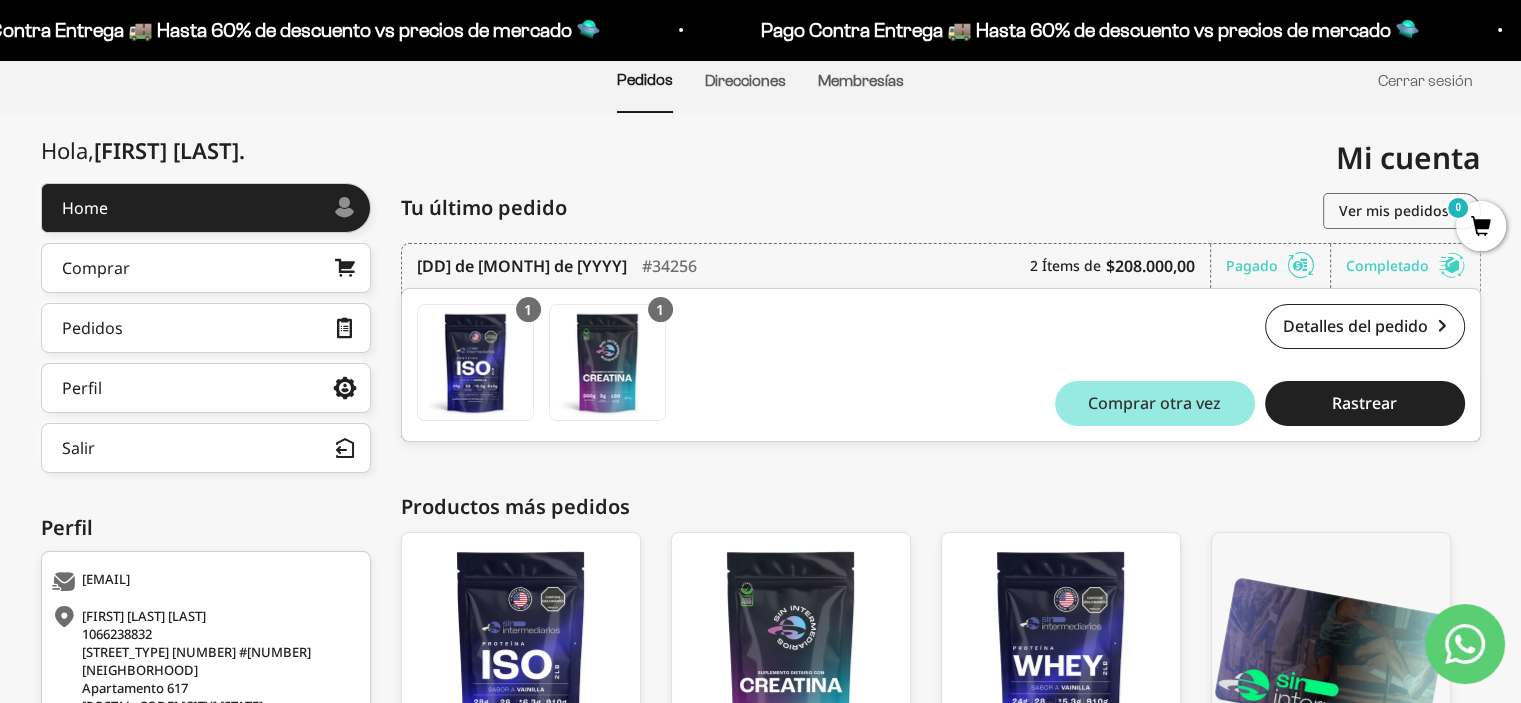 click on "Comprar otra vez" at bounding box center (1154, 403) 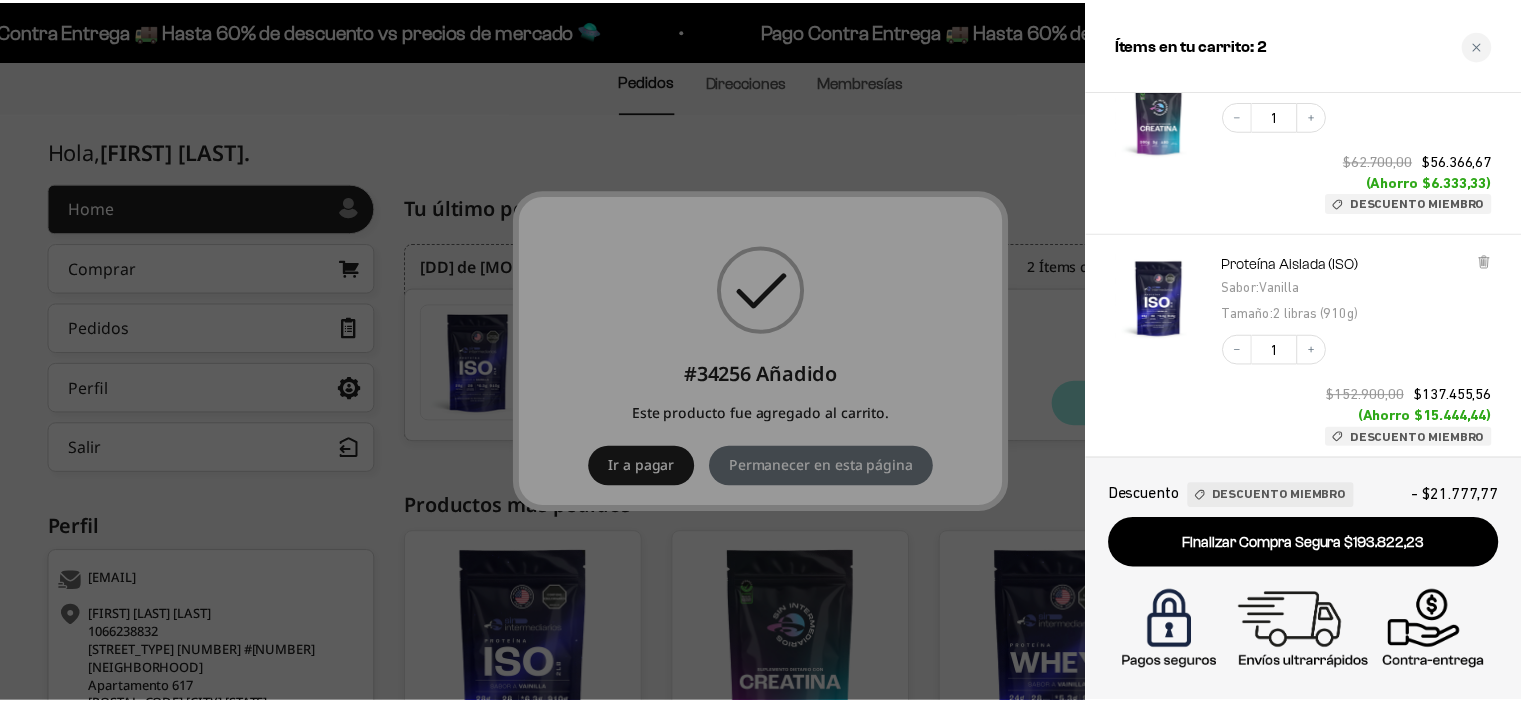 scroll, scrollTop: 337, scrollLeft: 0, axis: vertical 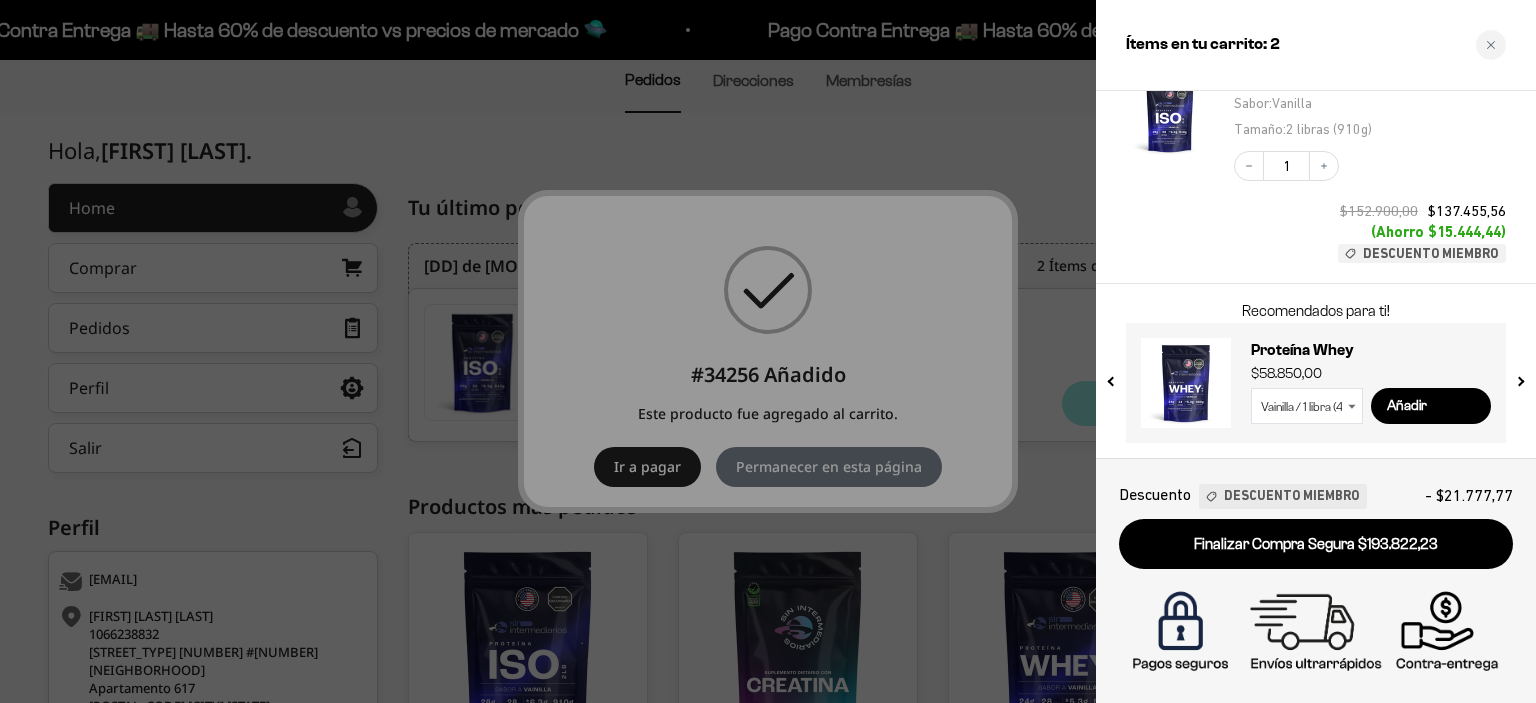 click at bounding box center [768, 351] 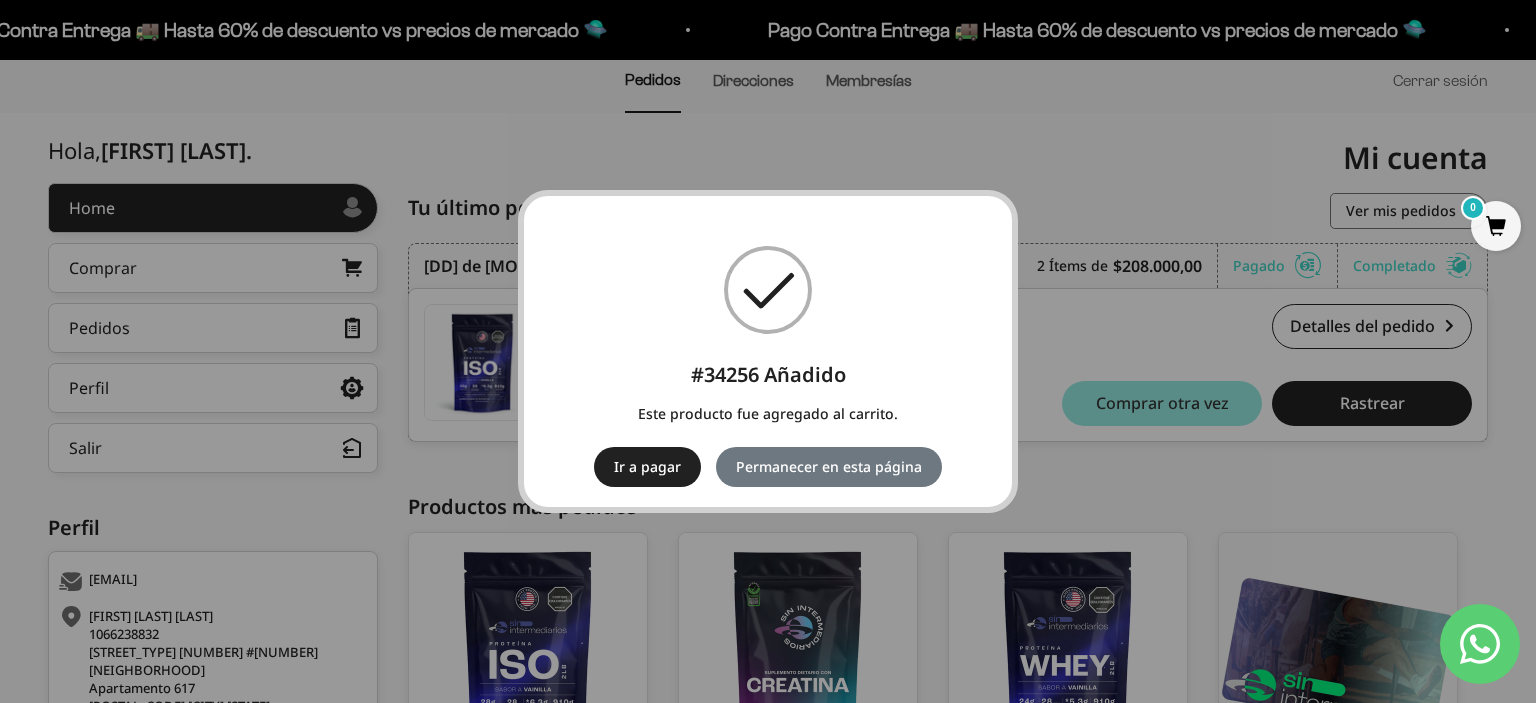 click on "Ir a pagar" at bounding box center [647, 467] 